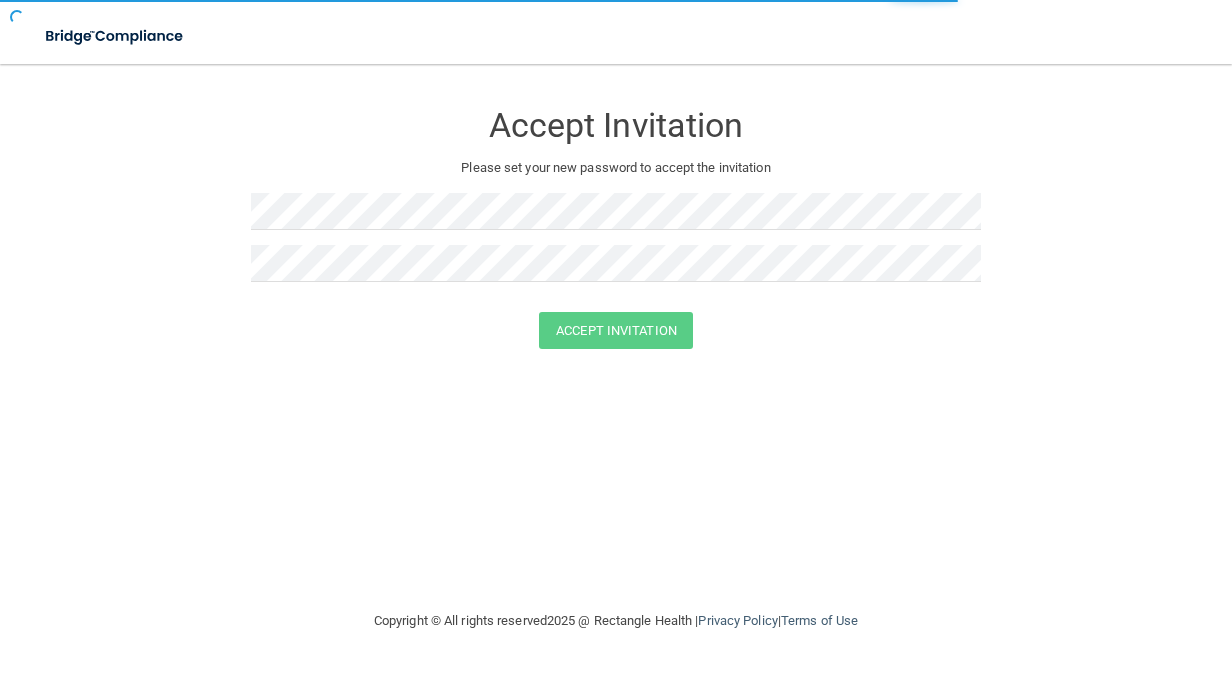 scroll, scrollTop: 0, scrollLeft: 0, axis: both 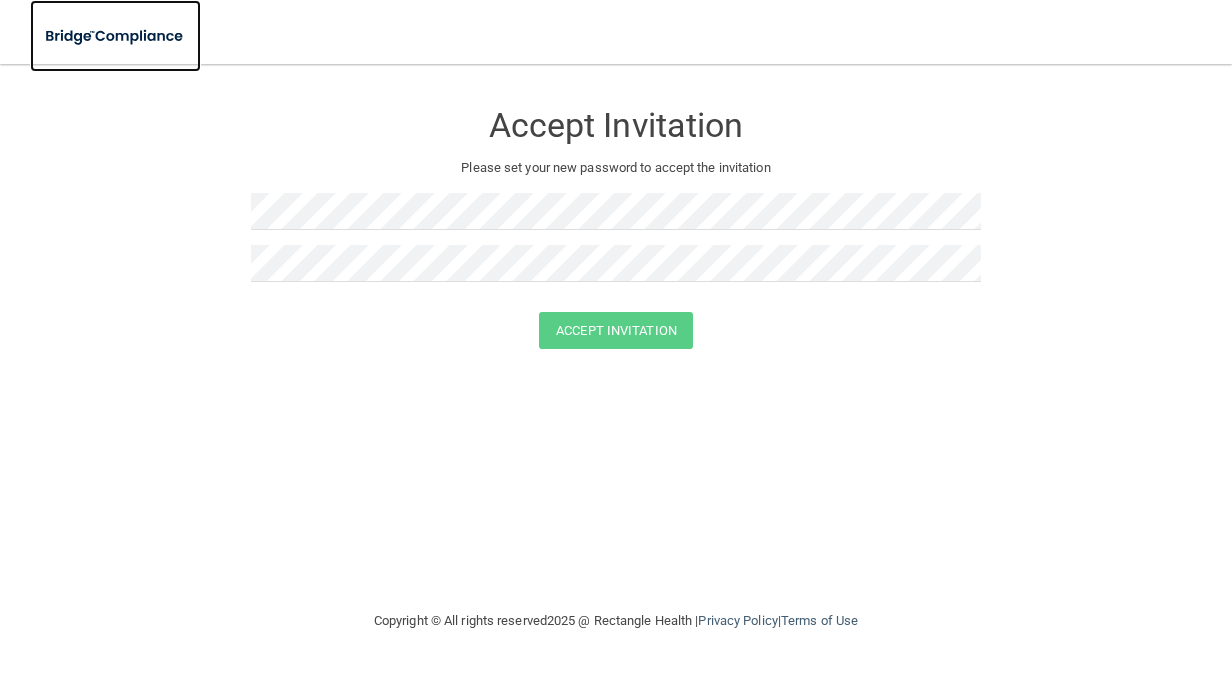 click at bounding box center (115, 36) 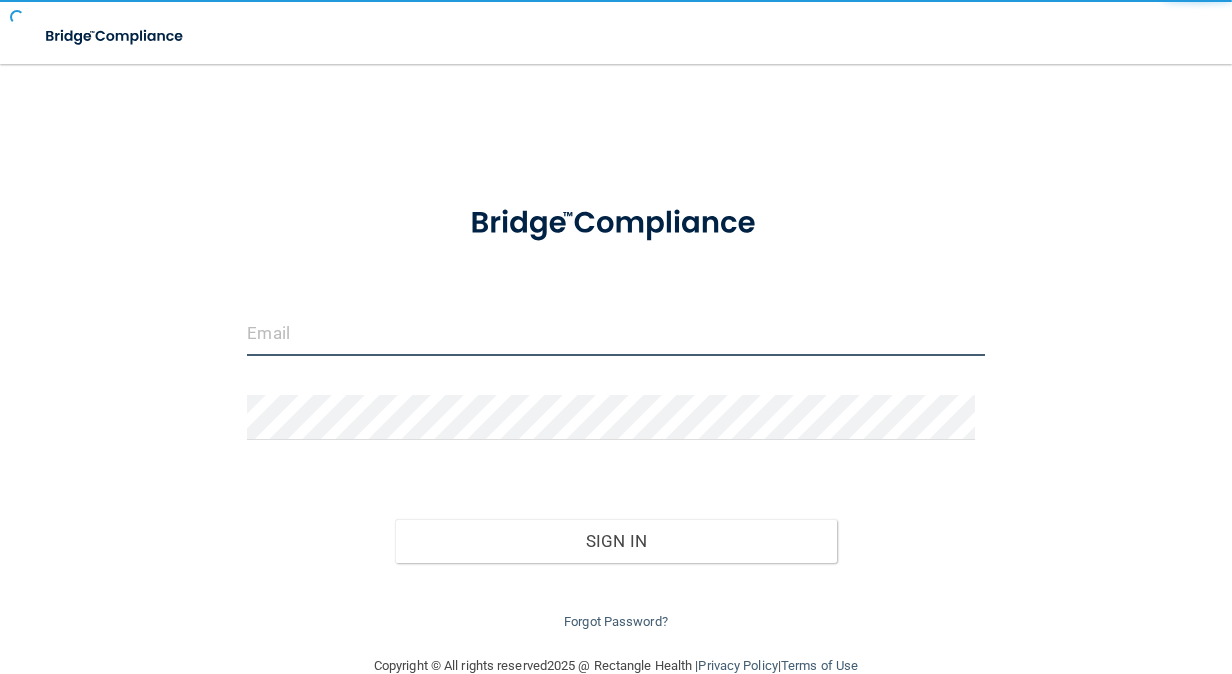 type on "[EMAIL_ADDRESS][PERSON_NAME][DOMAIN_NAME]" 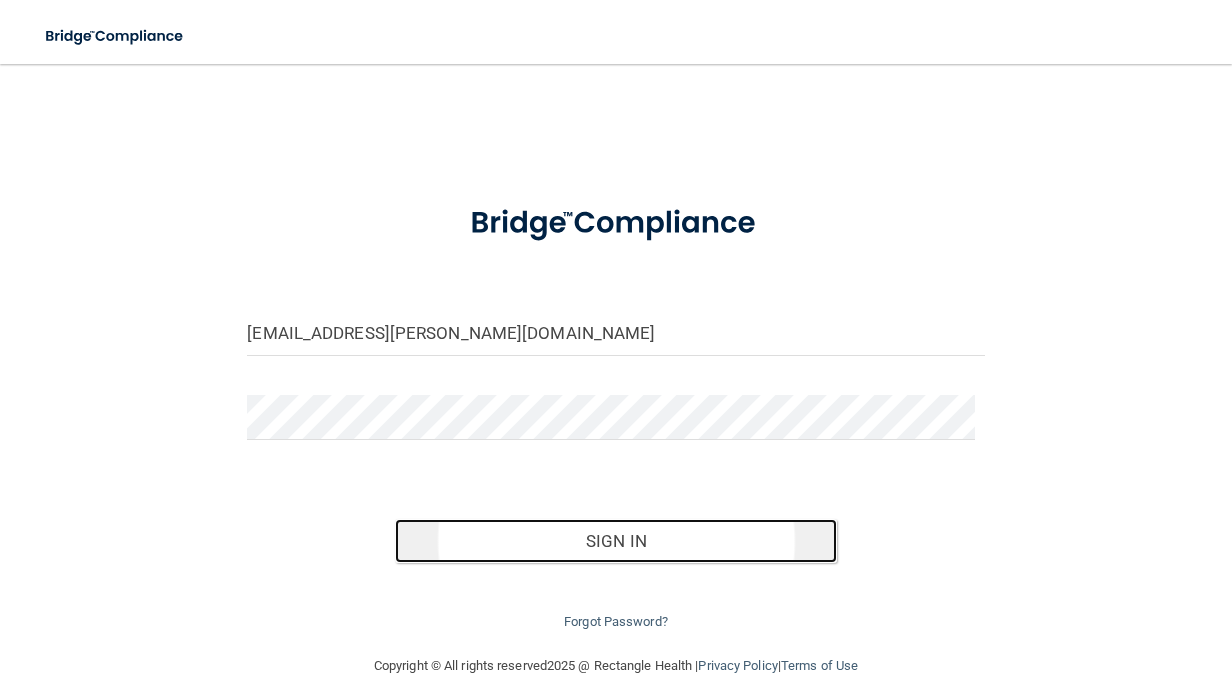 click on "Sign In" at bounding box center [616, 541] 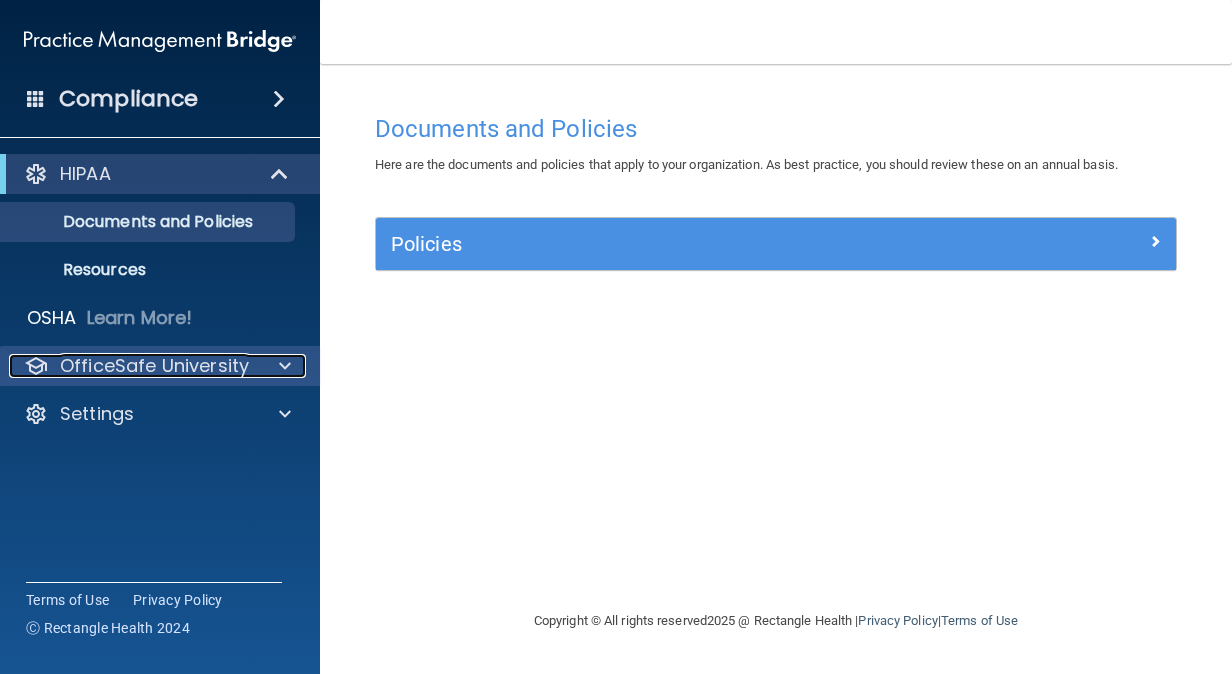 click on "OfficeSafe University" at bounding box center [154, 366] 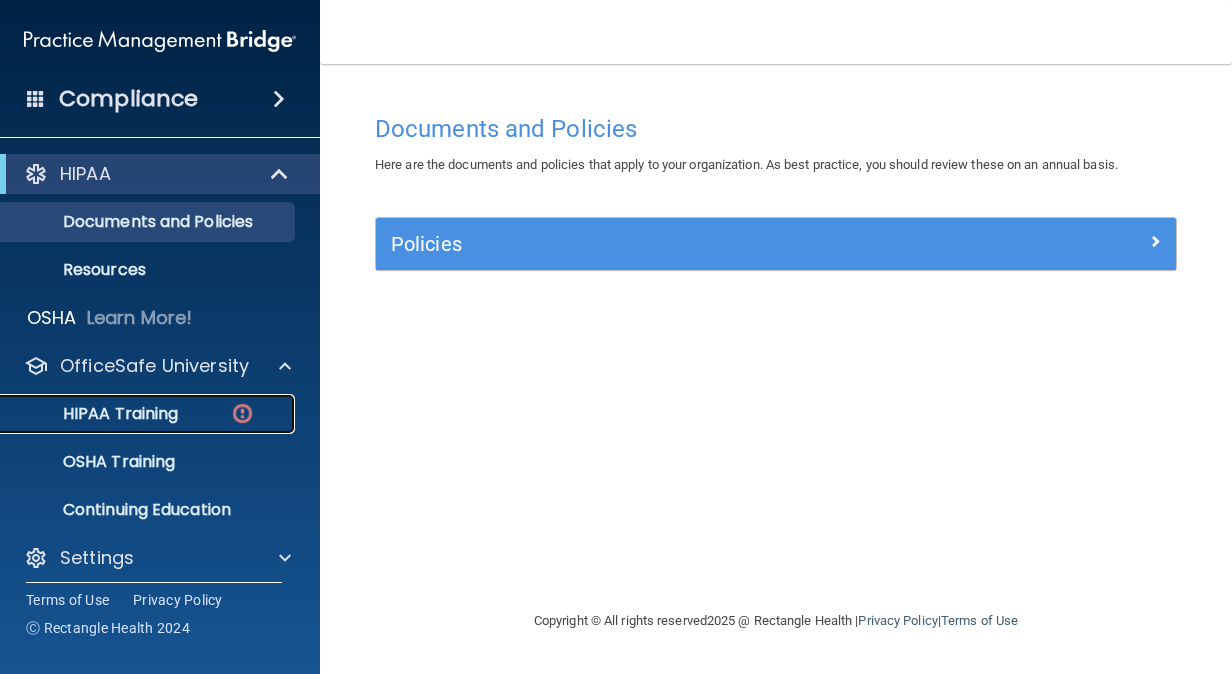 click on "HIPAA Training" at bounding box center [149, 414] 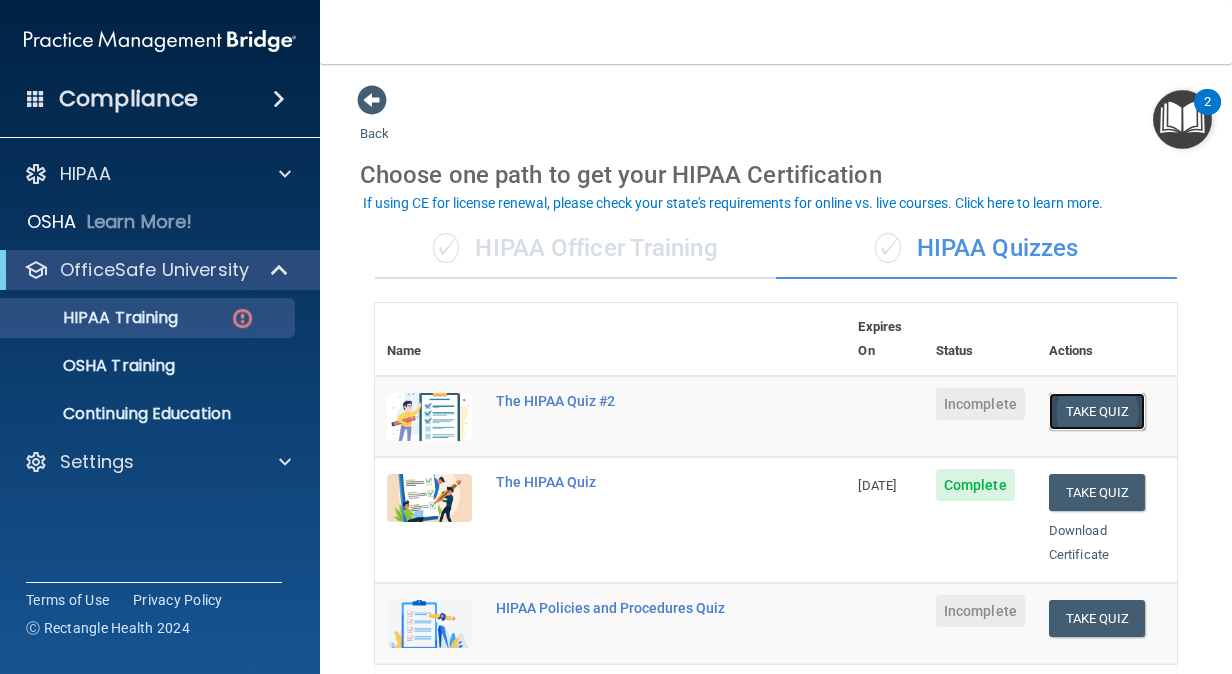 click on "Take Quiz" at bounding box center (1097, 411) 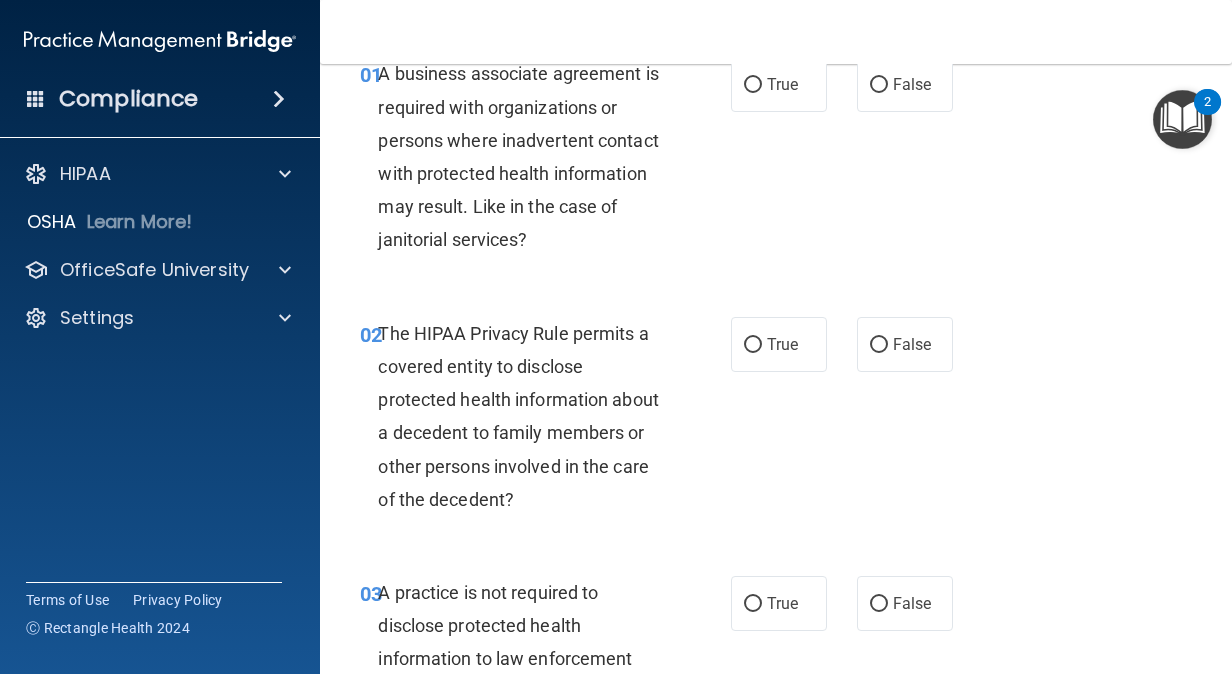 scroll, scrollTop: 102, scrollLeft: 0, axis: vertical 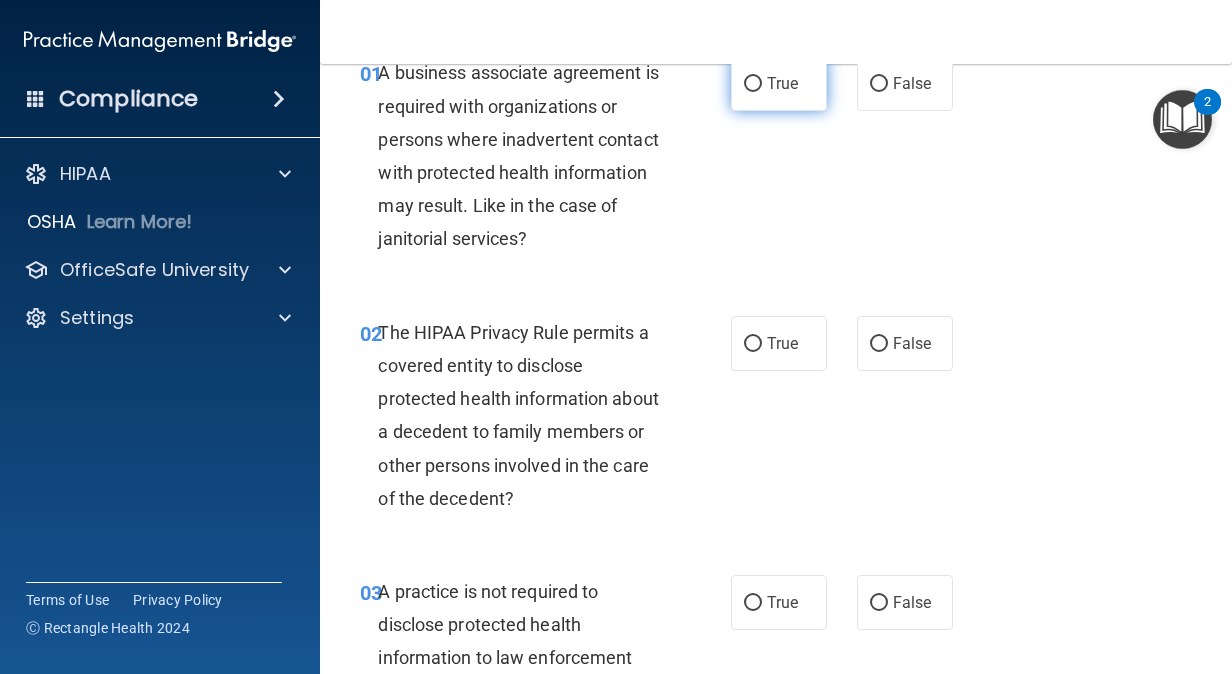 click on "True" at bounding box center [782, 83] 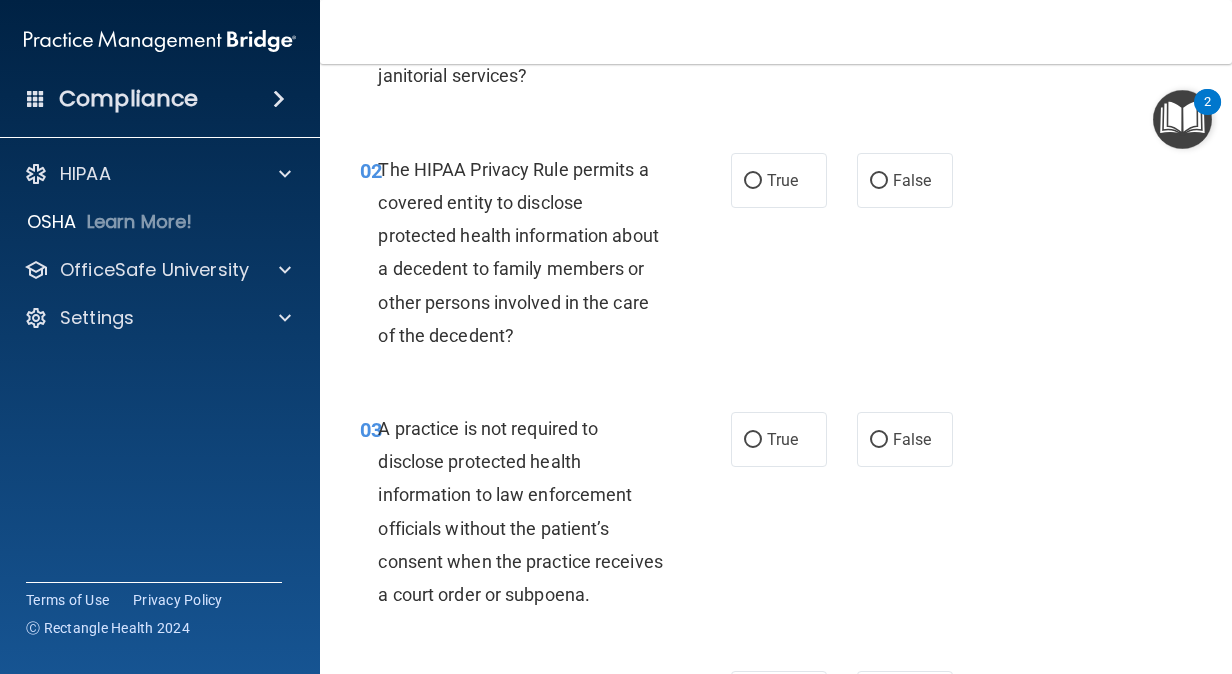 scroll, scrollTop: 270, scrollLeft: 0, axis: vertical 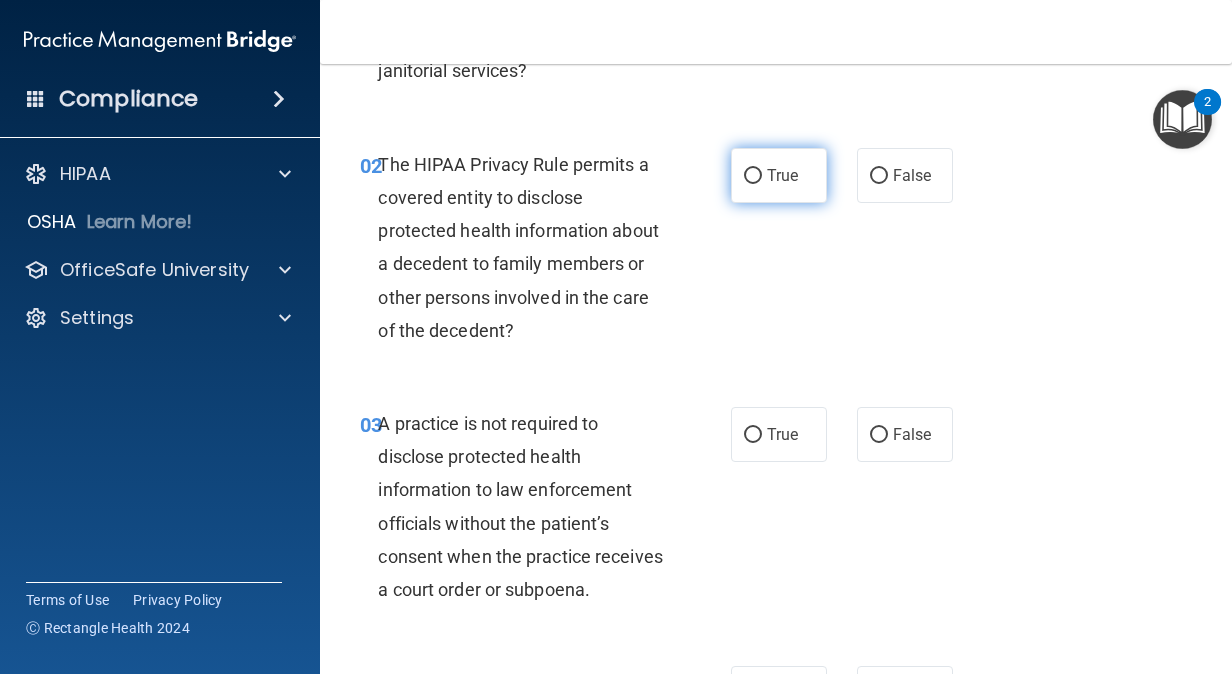 click on "True" at bounding box center (779, 175) 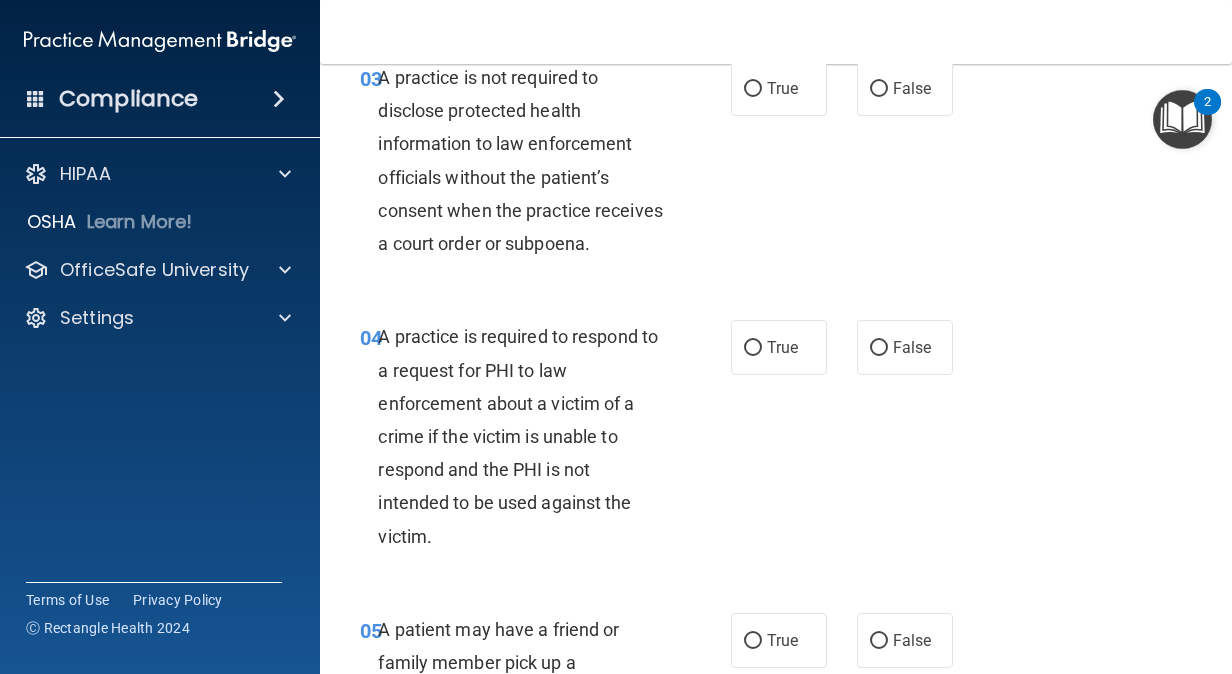 scroll, scrollTop: 615, scrollLeft: 0, axis: vertical 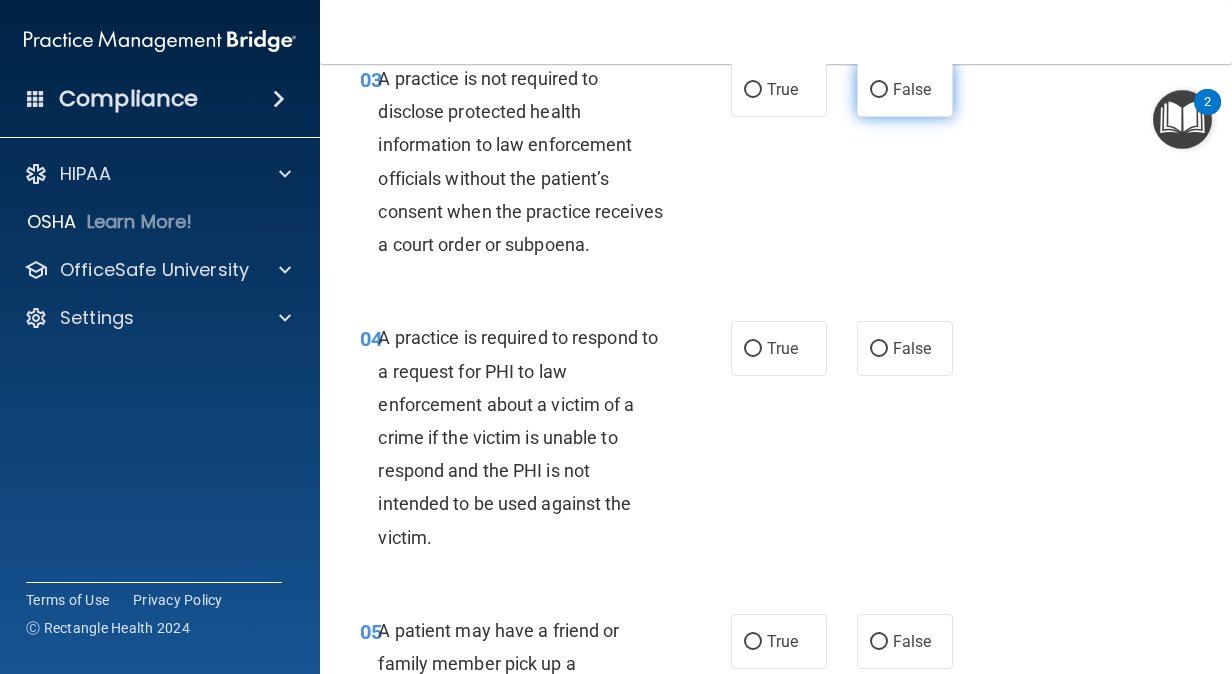 click on "False" at bounding box center [905, 89] 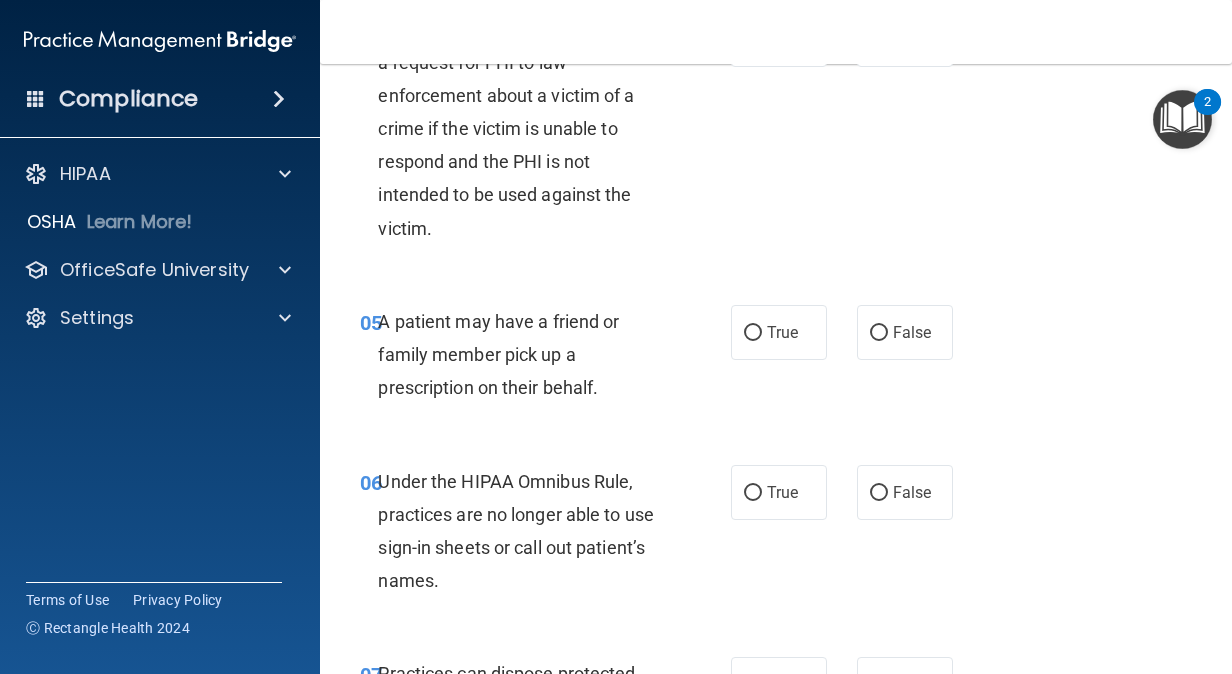scroll, scrollTop: 925, scrollLeft: 0, axis: vertical 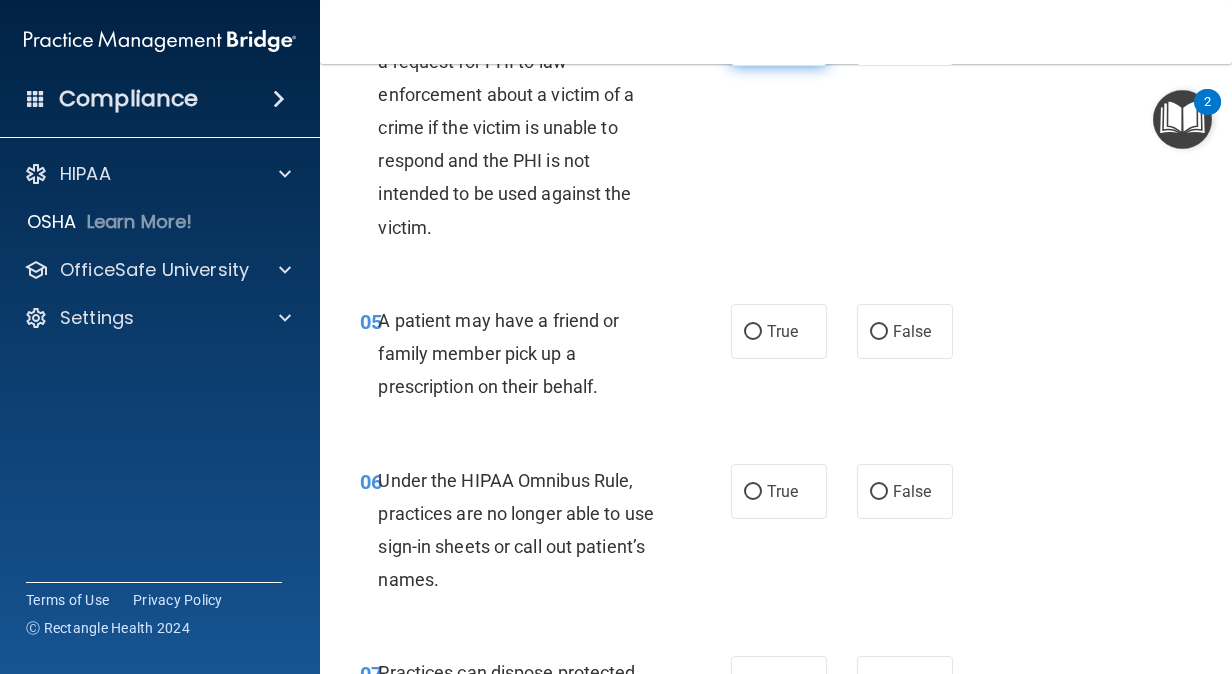 click on "True" at bounding box center [753, 39] 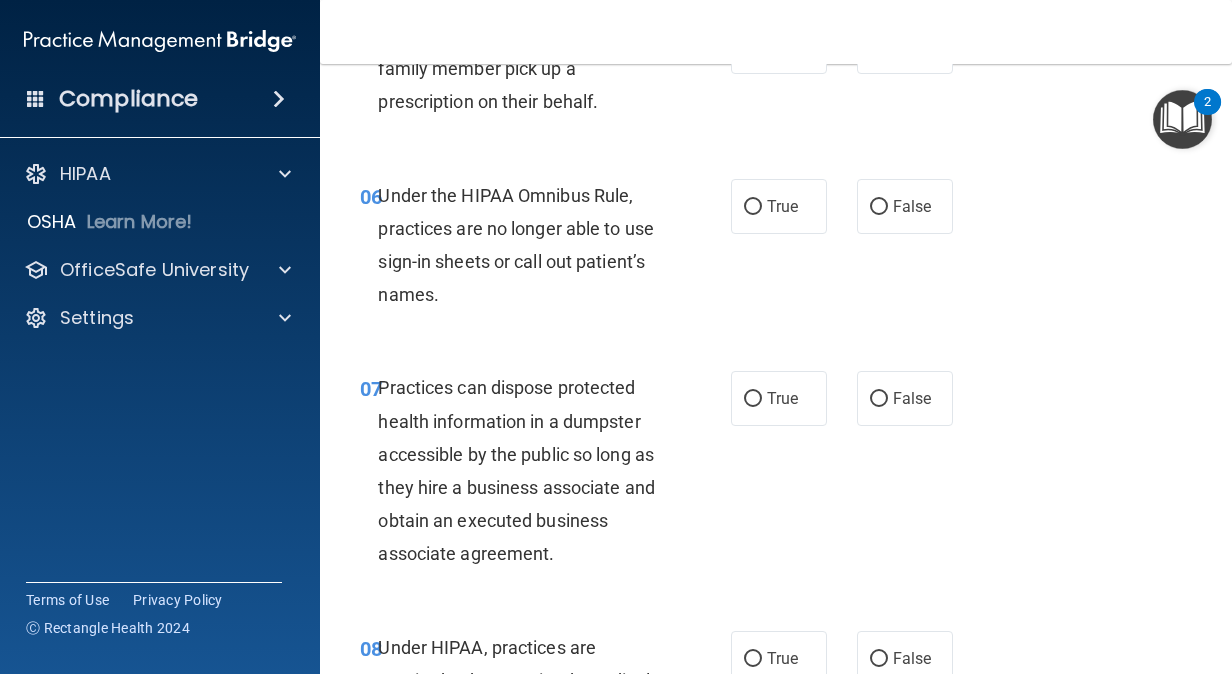 scroll, scrollTop: 1212, scrollLeft: 0, axis: vertical 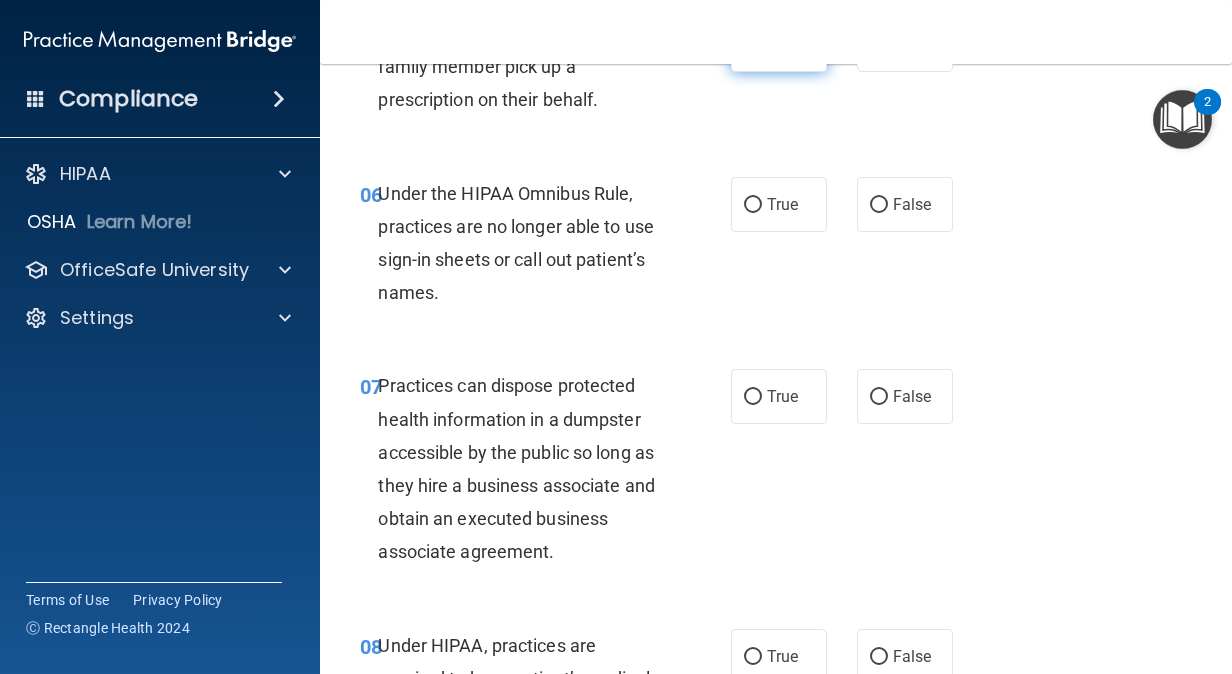 click on "True" at bounding box center [779, 44] 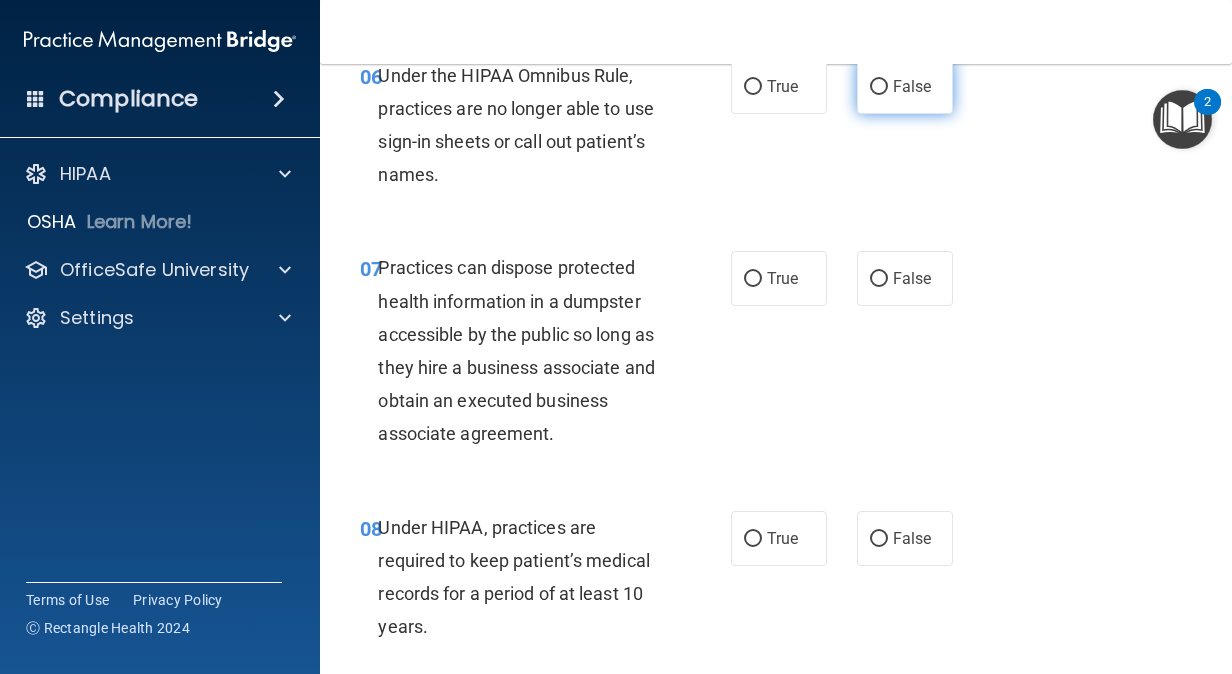 click on "False" at bounding box center (905, 86) 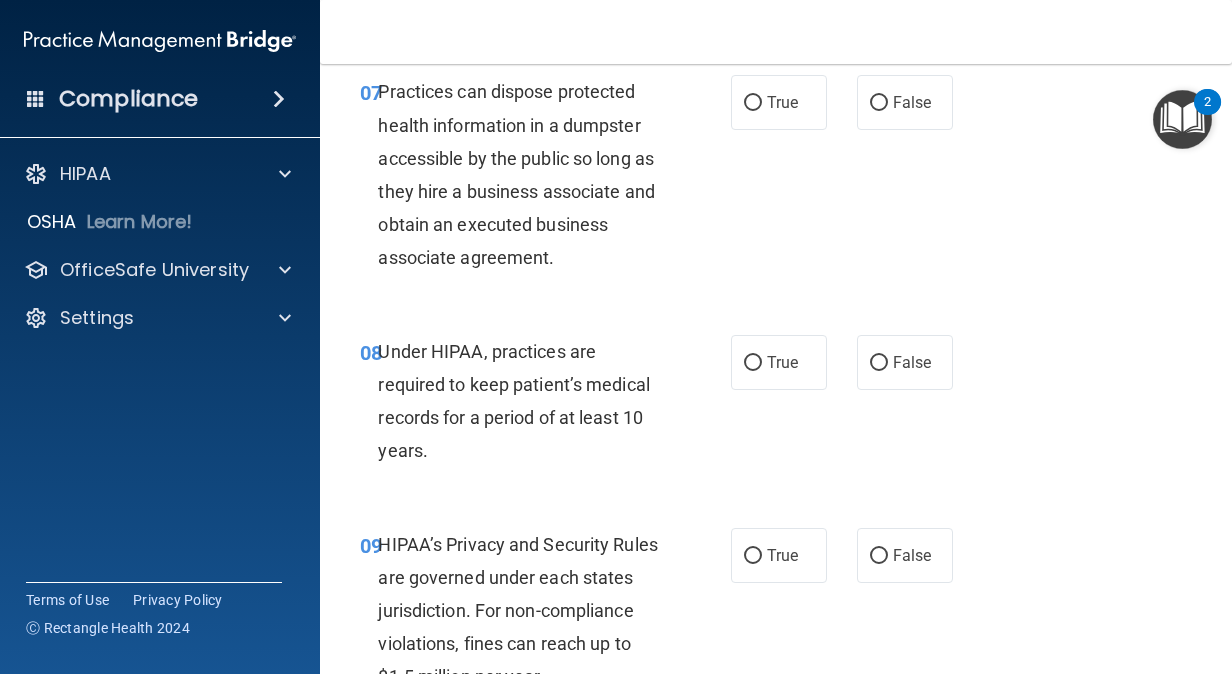 scroll, scrollTop: 1509, scrollLeft: 0, axis: vertical 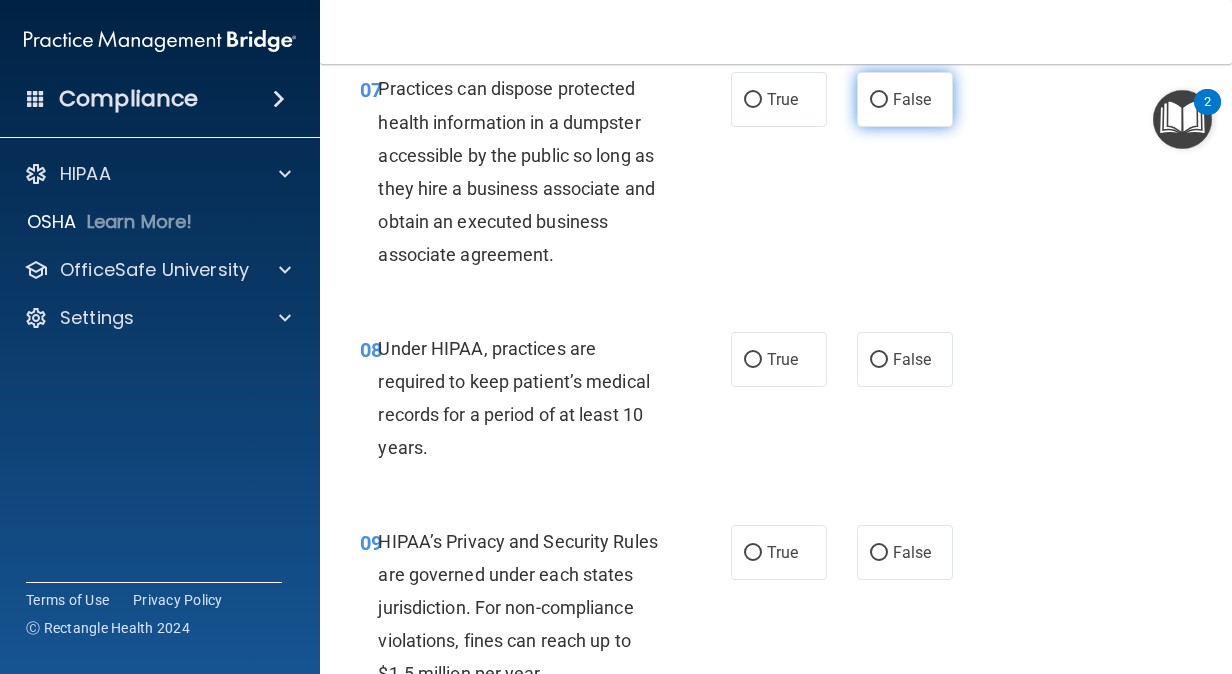 click on "False" at bounding box center [912, 99] 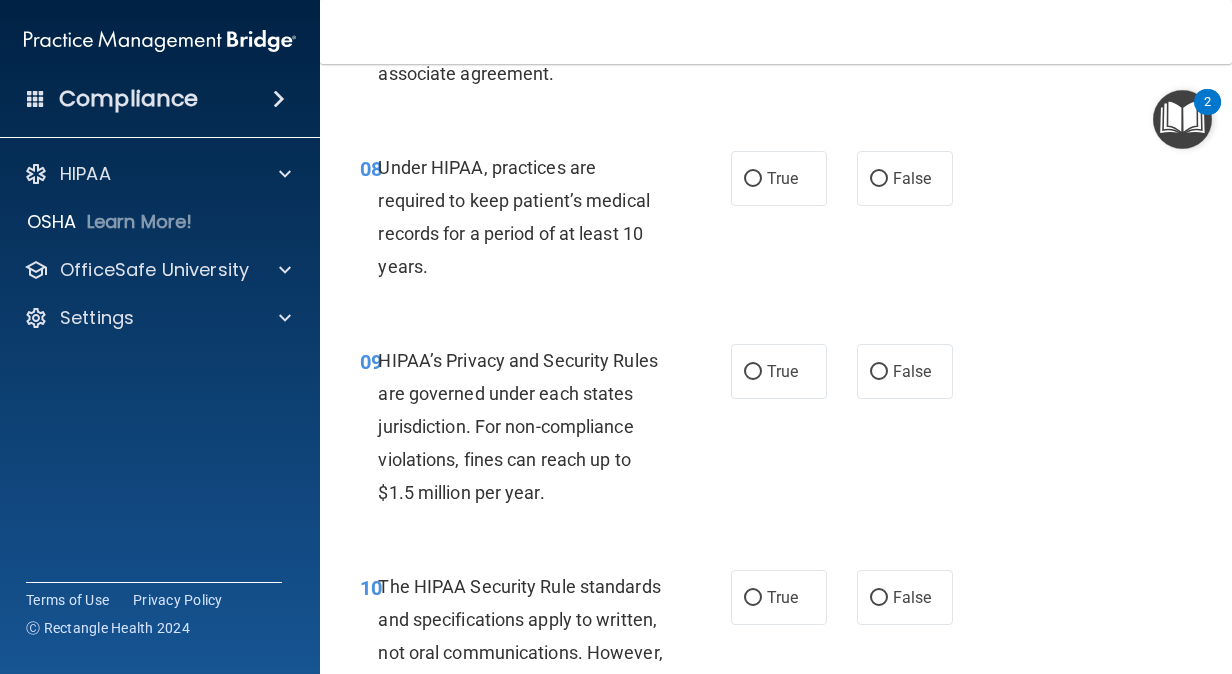 scroll, scrollTop: 1692, scrollLeft: 0, axis: vertical 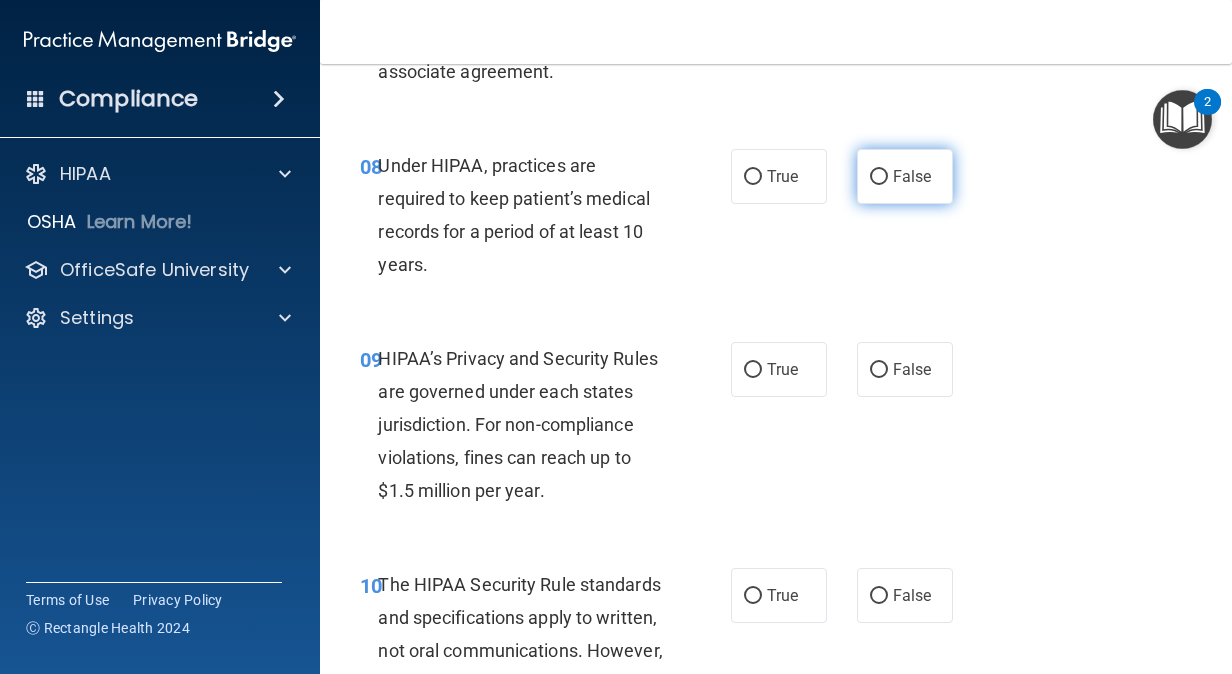 click on "False" at bounding box center (905, 176) 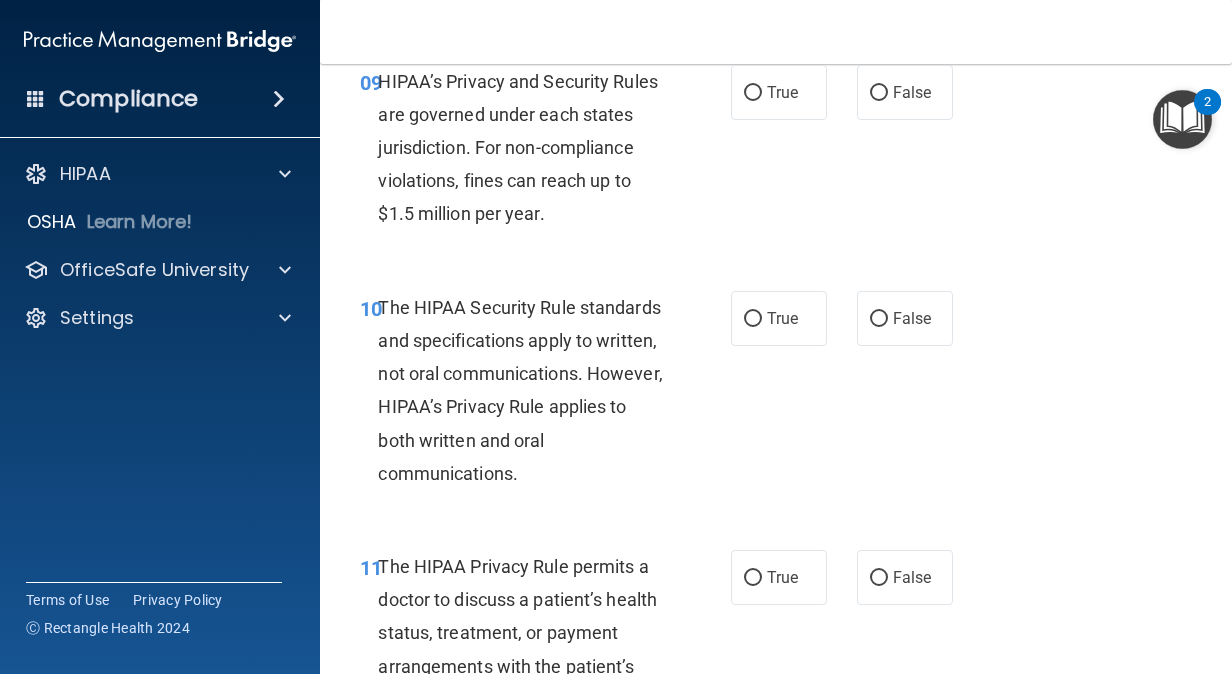 scroll, scrollTop: 1970, scrollLeft: 0, axis: vertical 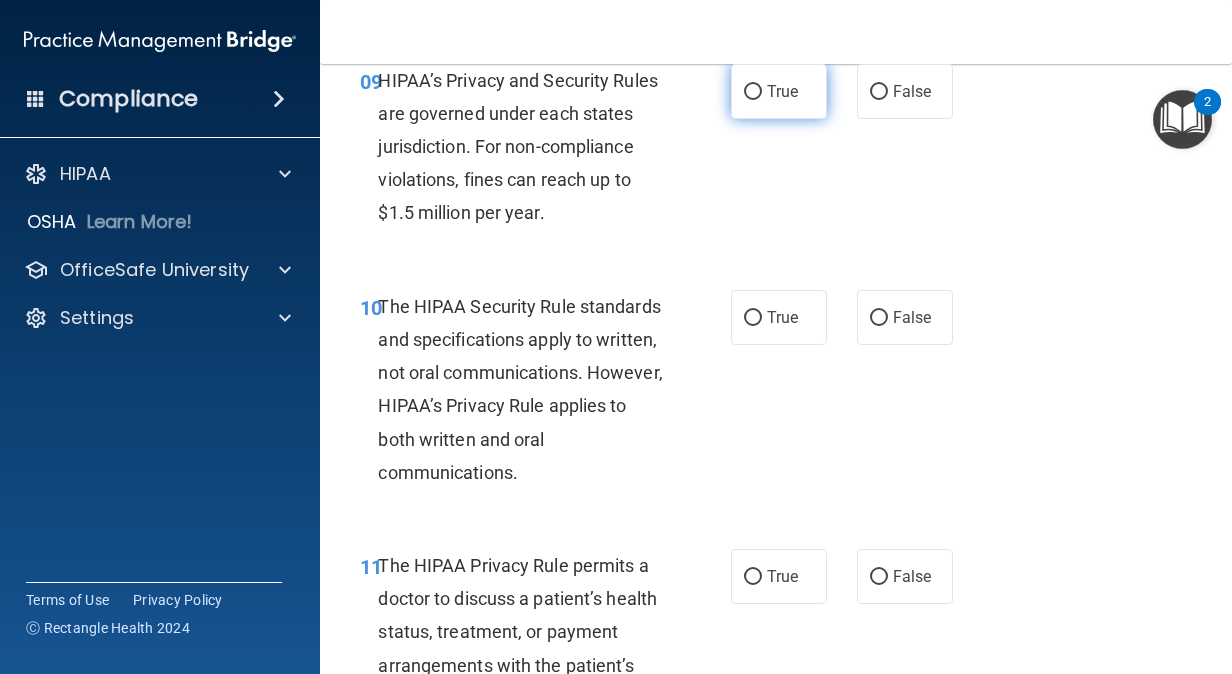 click on "True" at bounding box center [782, 91] 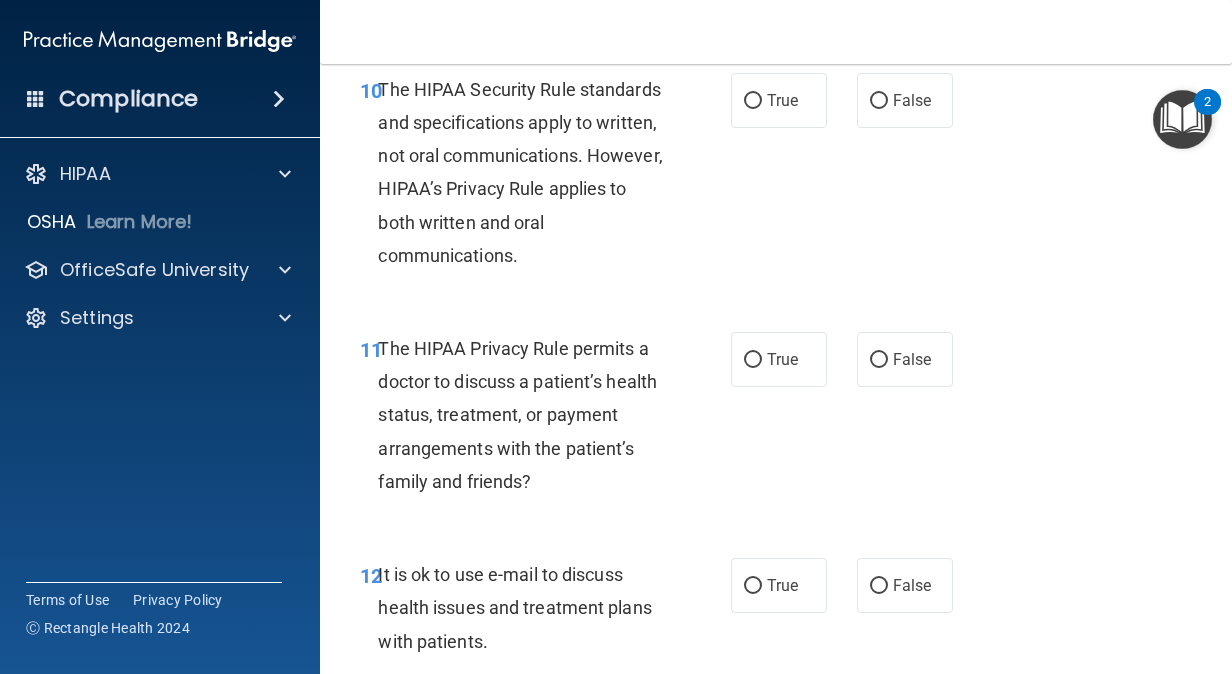 scroll, scrollTop: 2214, scrollLeft: 0, axis: vertical 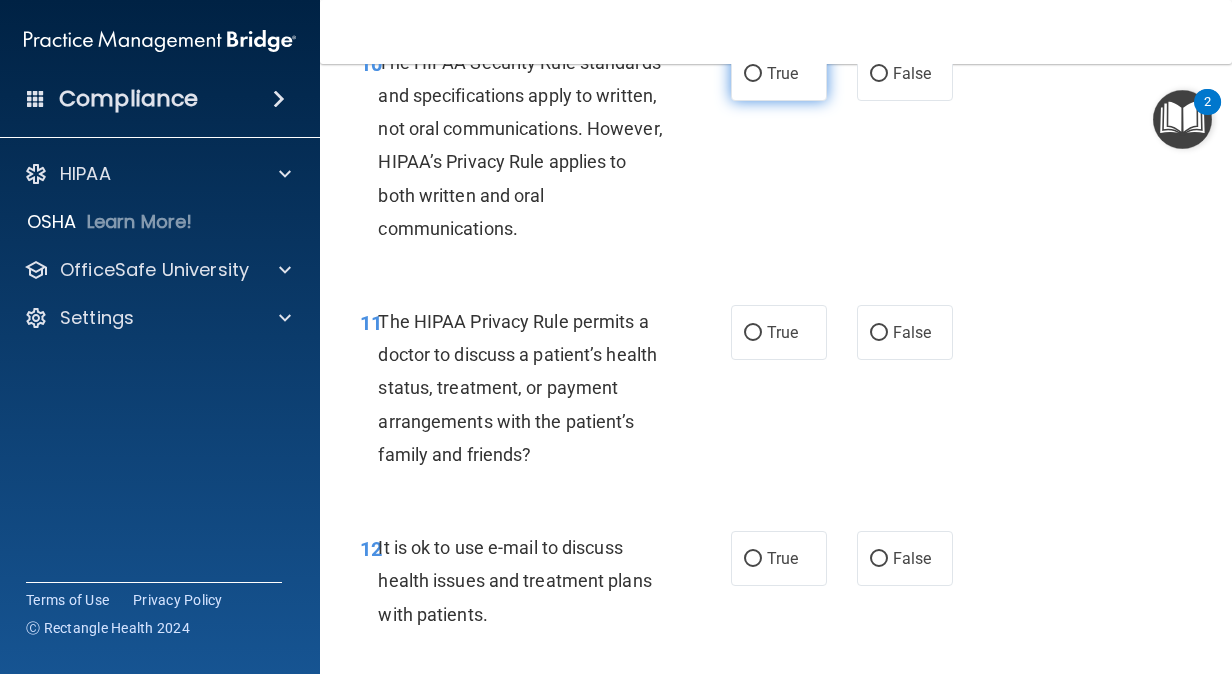 click on "True" at bounding box center (779, 73) 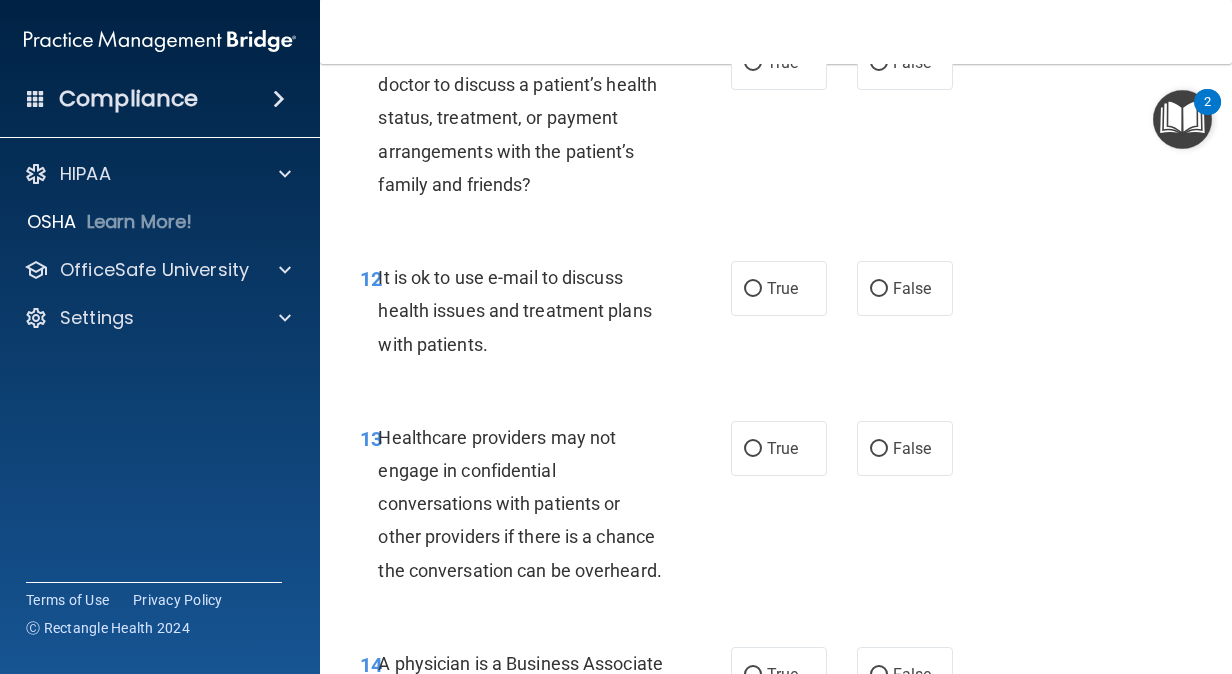 scroll, scrollTop: 2485, scrollLeft: 0, axis: vertical 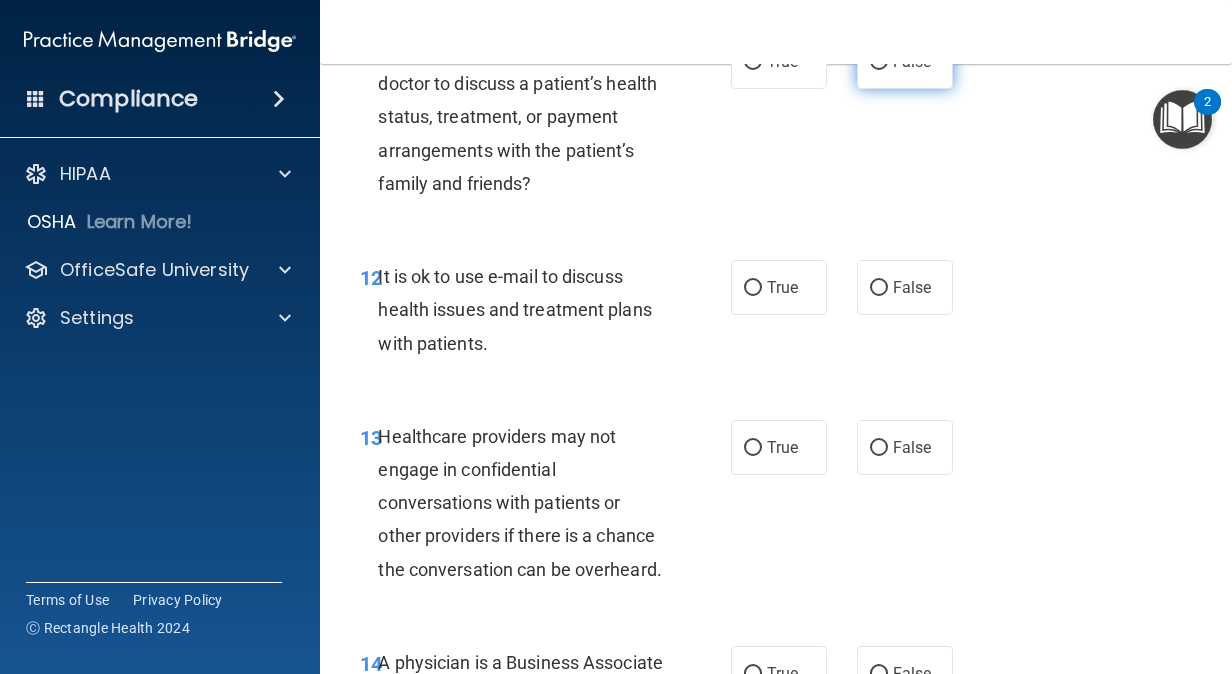 click on "False" at bounding box center [912, 61] 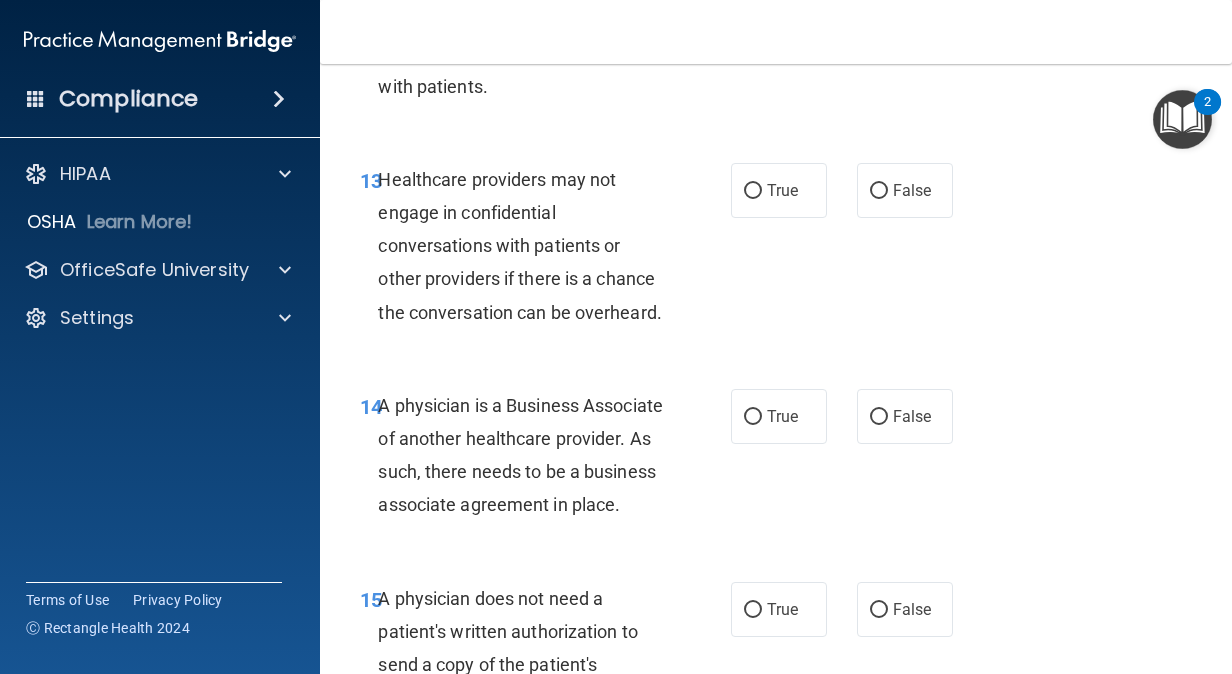 scroll, scrollTop: 2752, scrollLeft: 0, axis: vertical 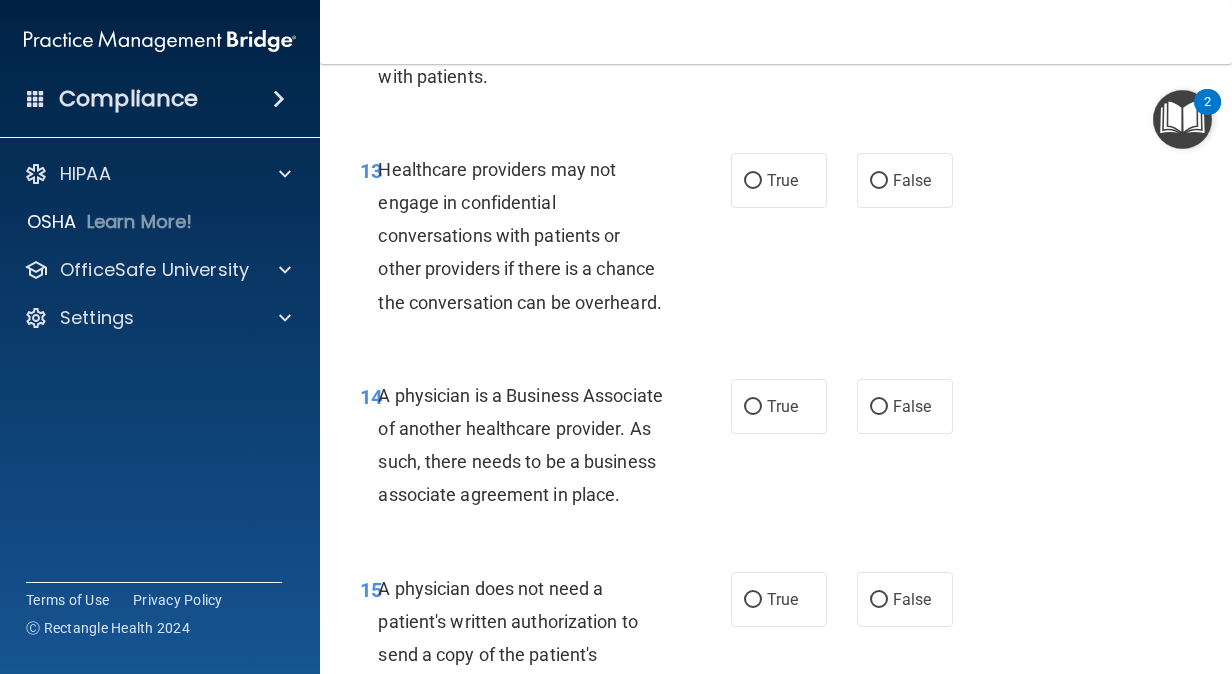 click on "False" at bounding box center (905, 20) 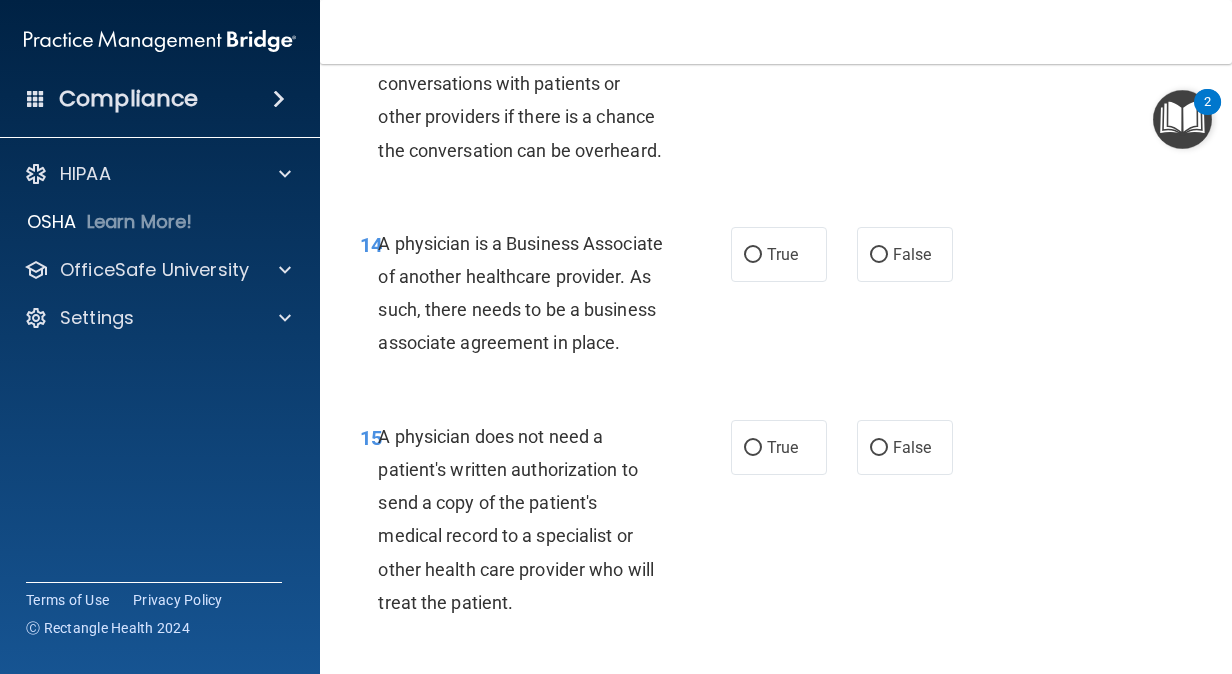 scroll, scrollTop: 2904, scrollLeft: 0, axis: vertical 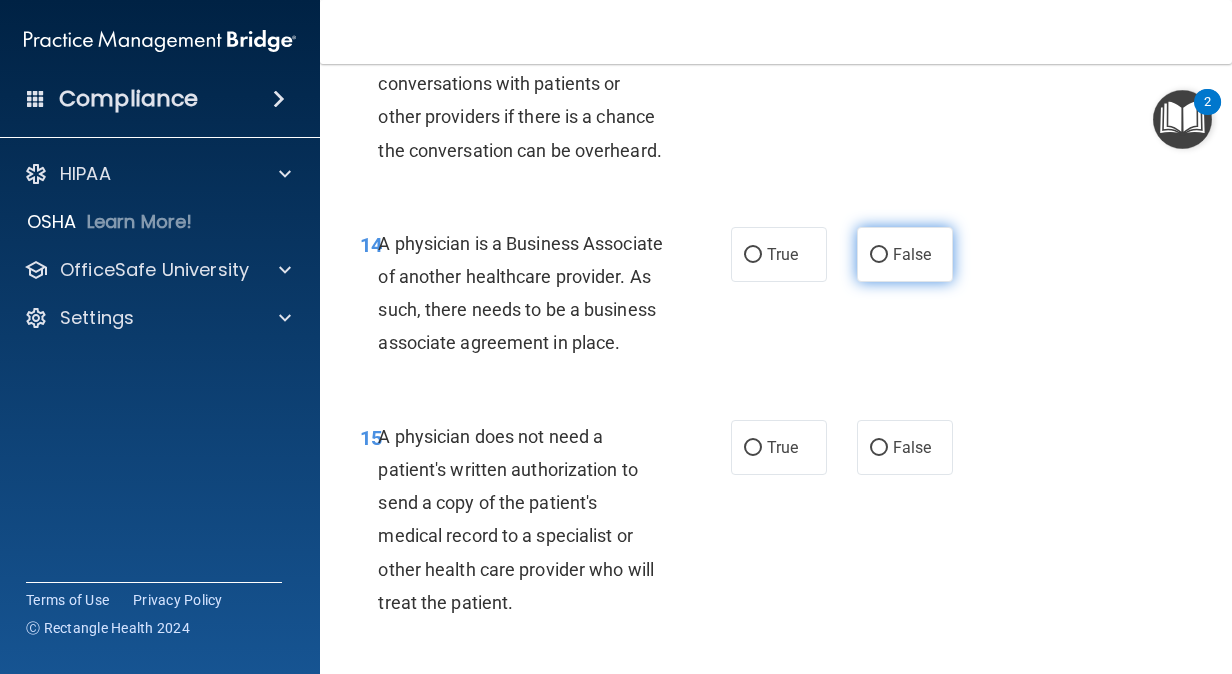 click on "False" at bounding box center (879, 255) 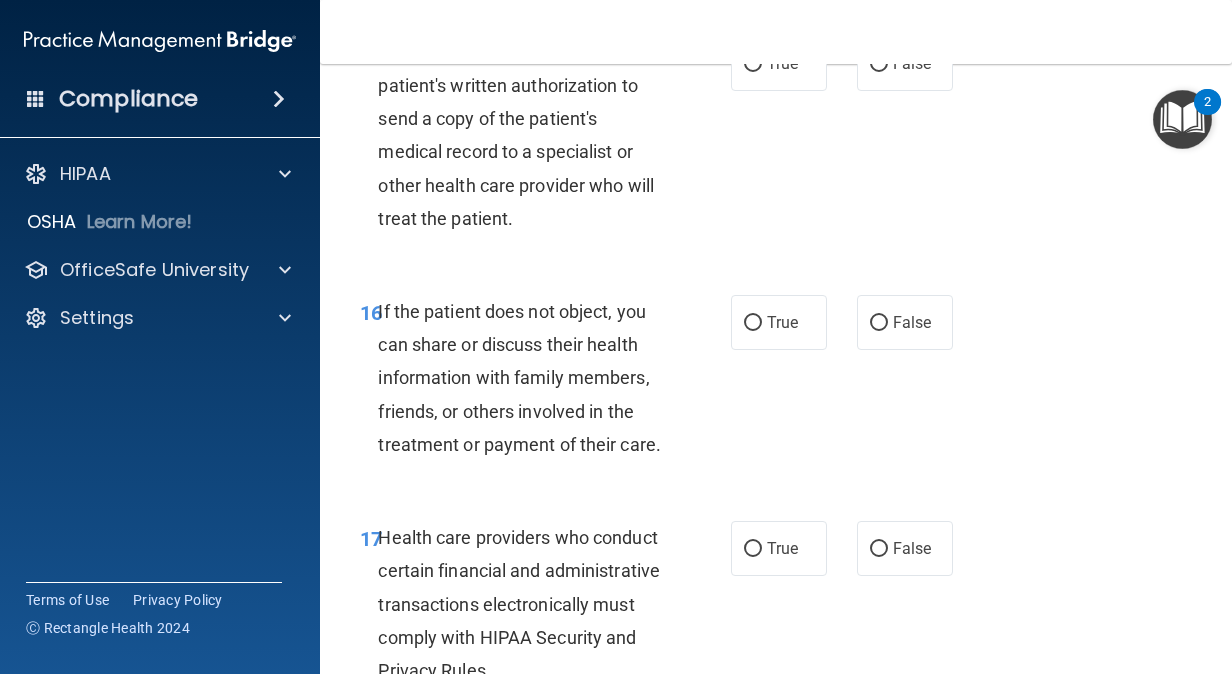 scroll, scrollTop: 3293, scrollLeft: 0, axis: vertical 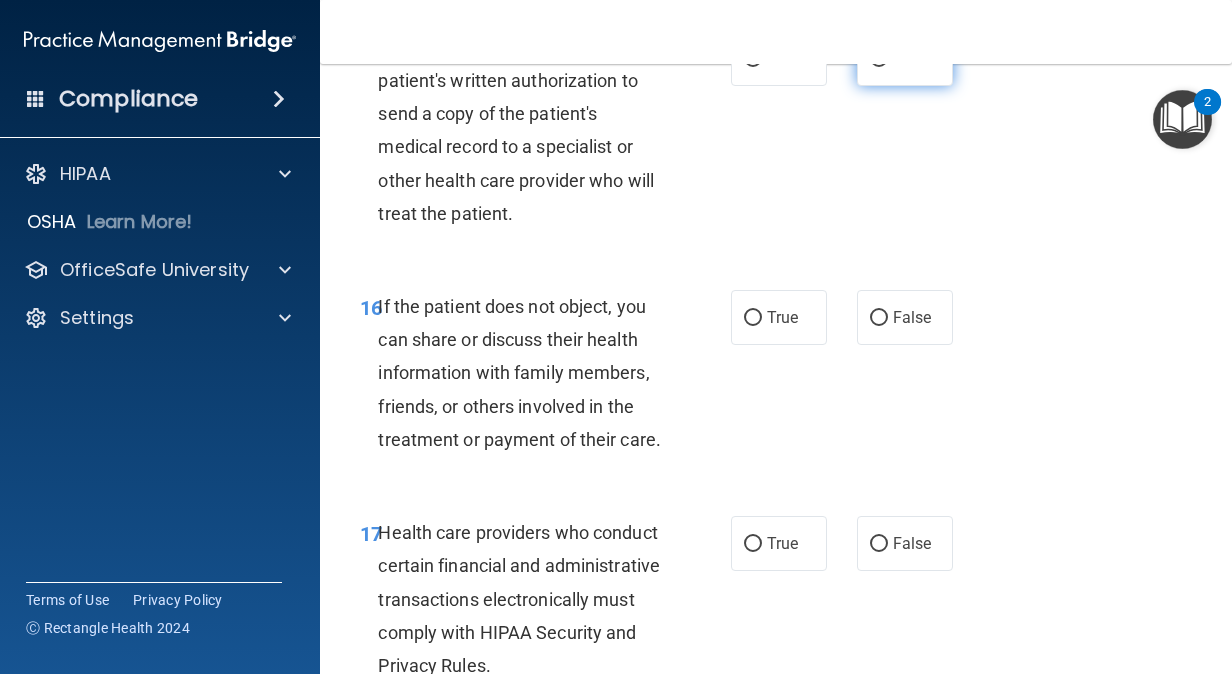 click on "False" at bounding box center (905, 58) 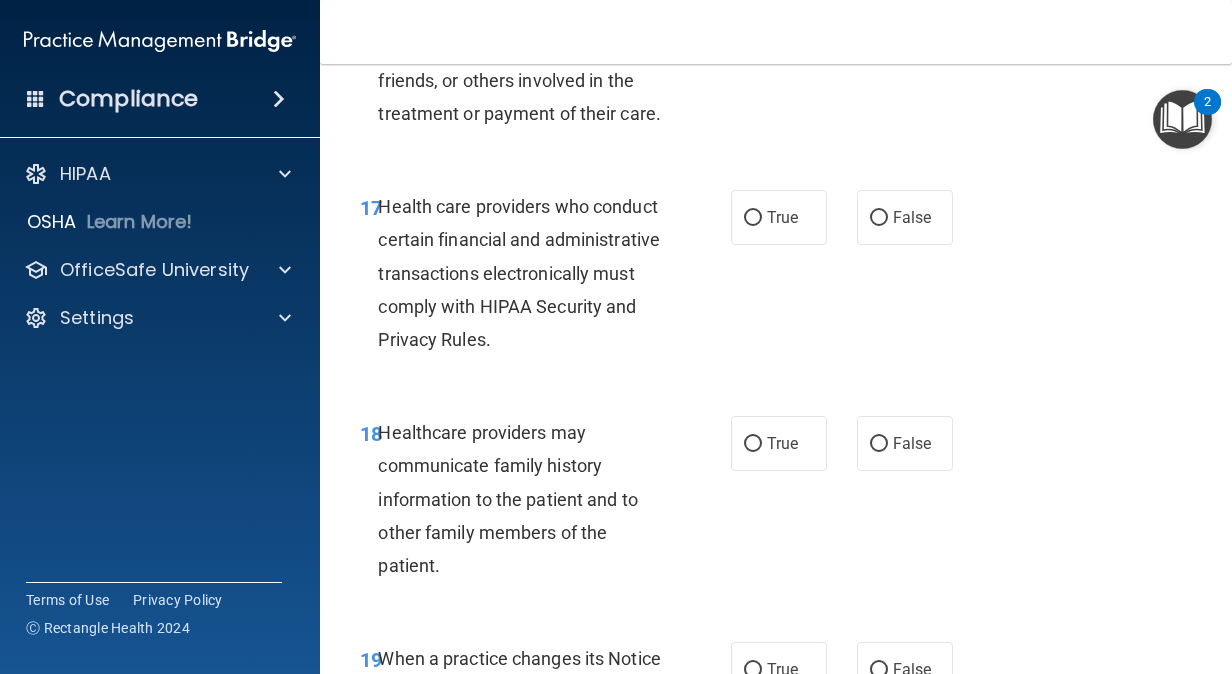scroll, scrollTop: 3620, scrollLeft: 0, axis: vertical 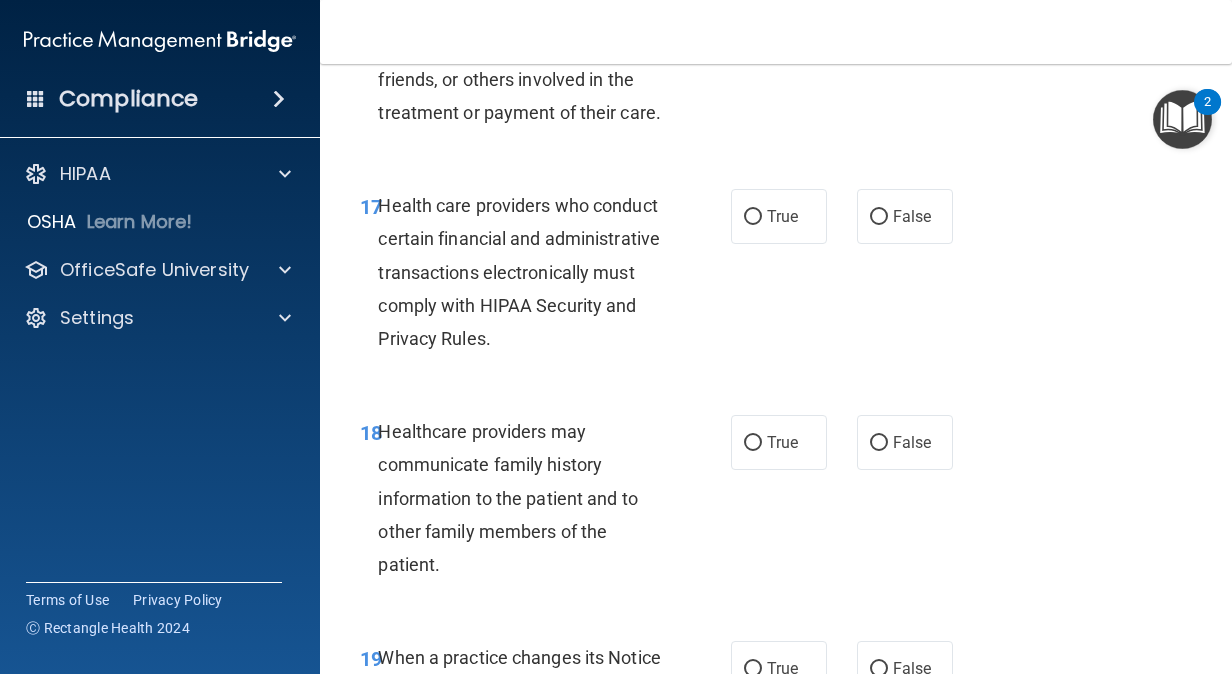 click on "True" at bounding box center [753, -9] 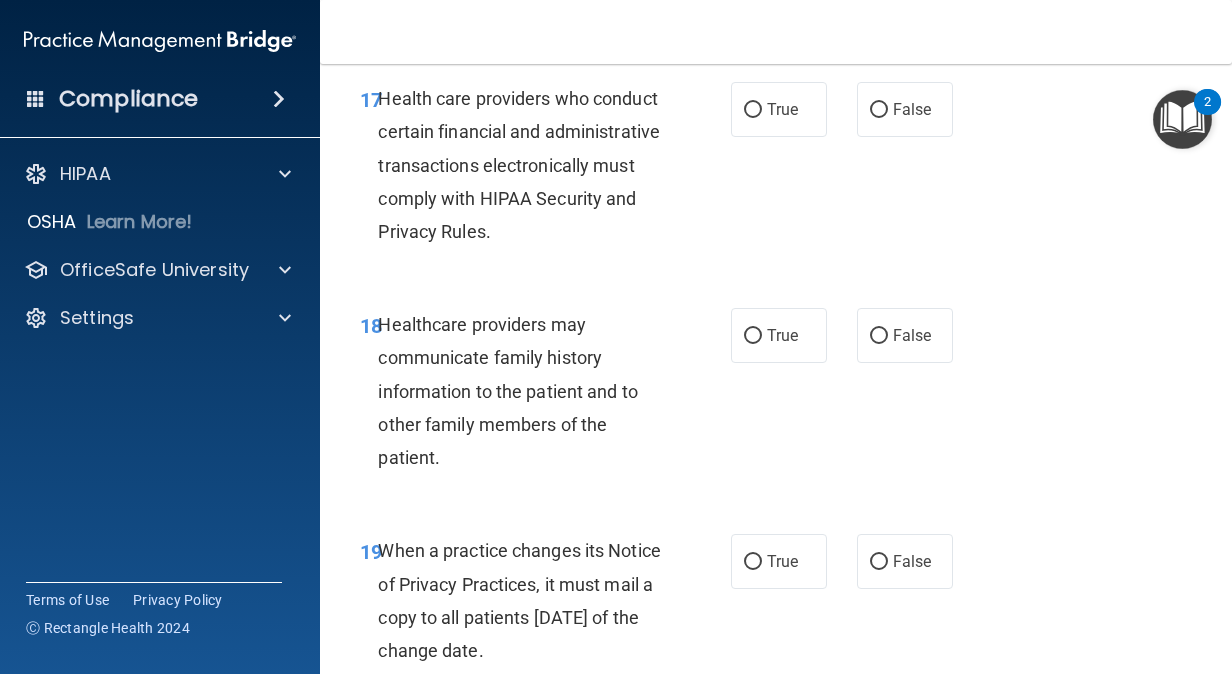 scroll, scrollTop: 3782, scrollLeft: 0, axis: vertical 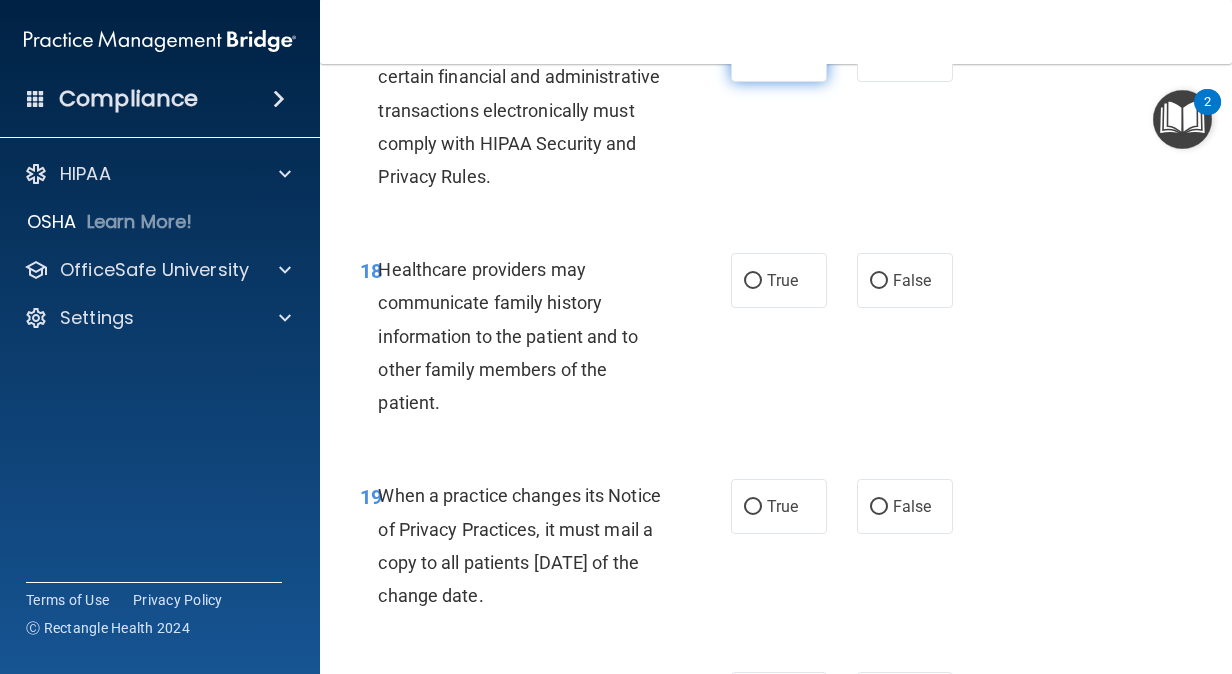 click on "True" at bounding box center (782, 54) 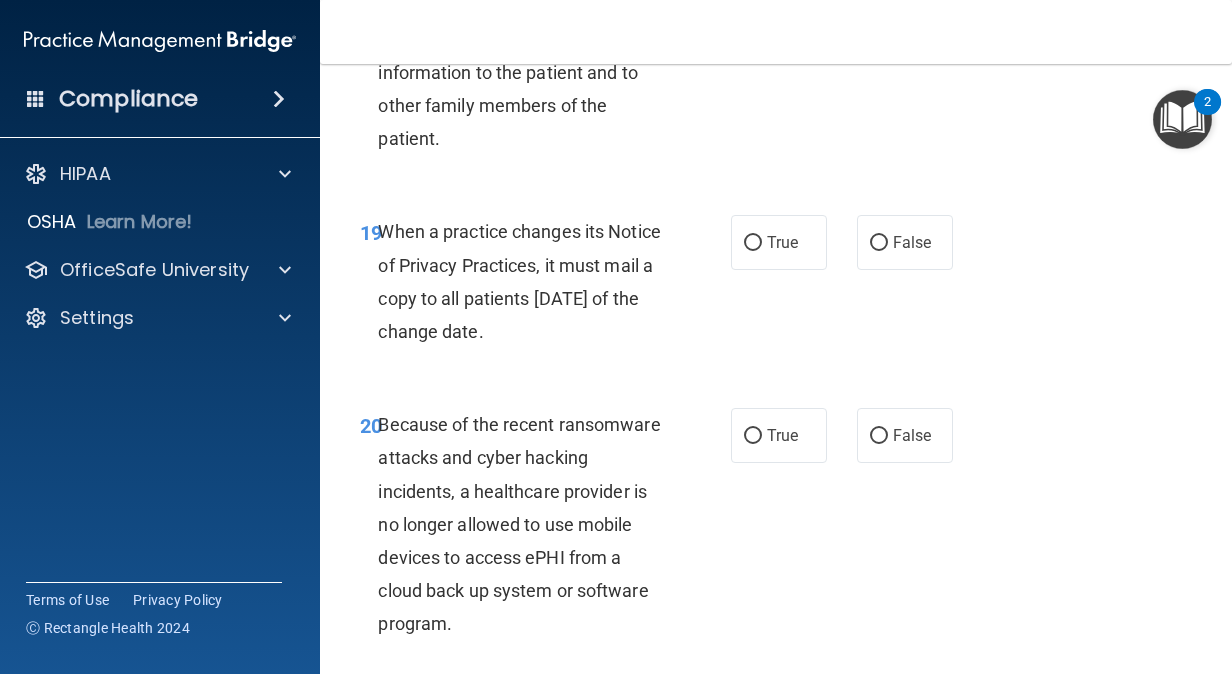 scroll, scrollTop: 4048, scrollLeft: 0, axis: vertical 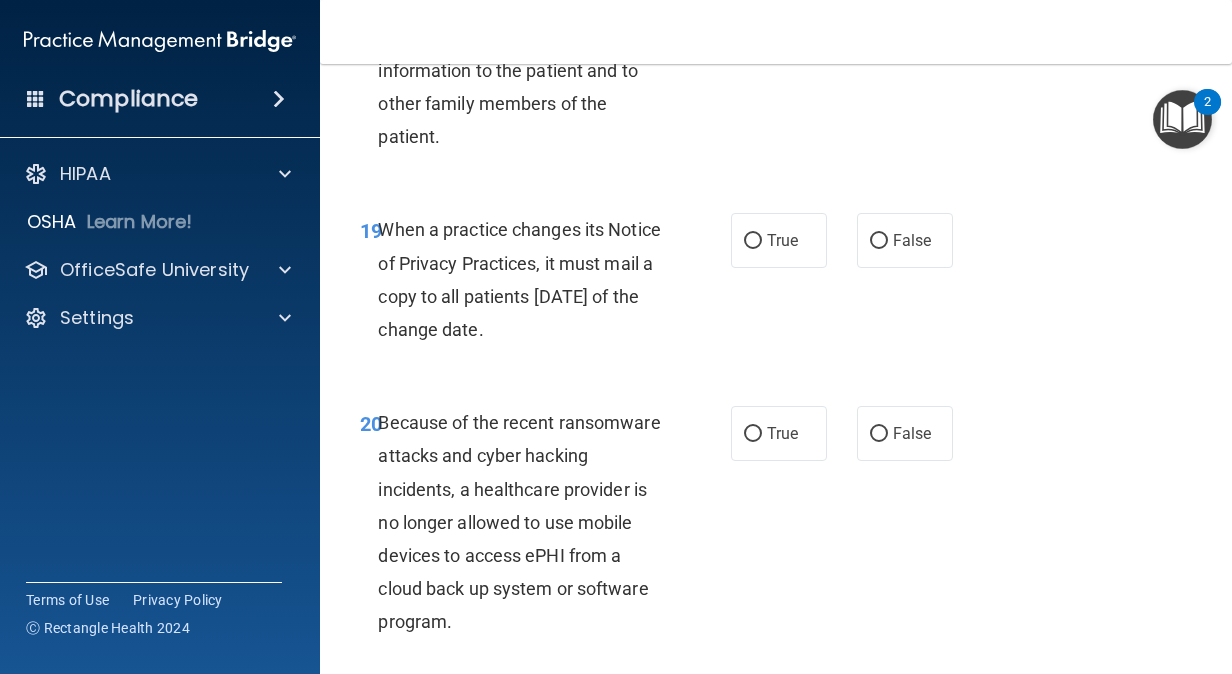 click on "True" at bounding box center (753, 15) 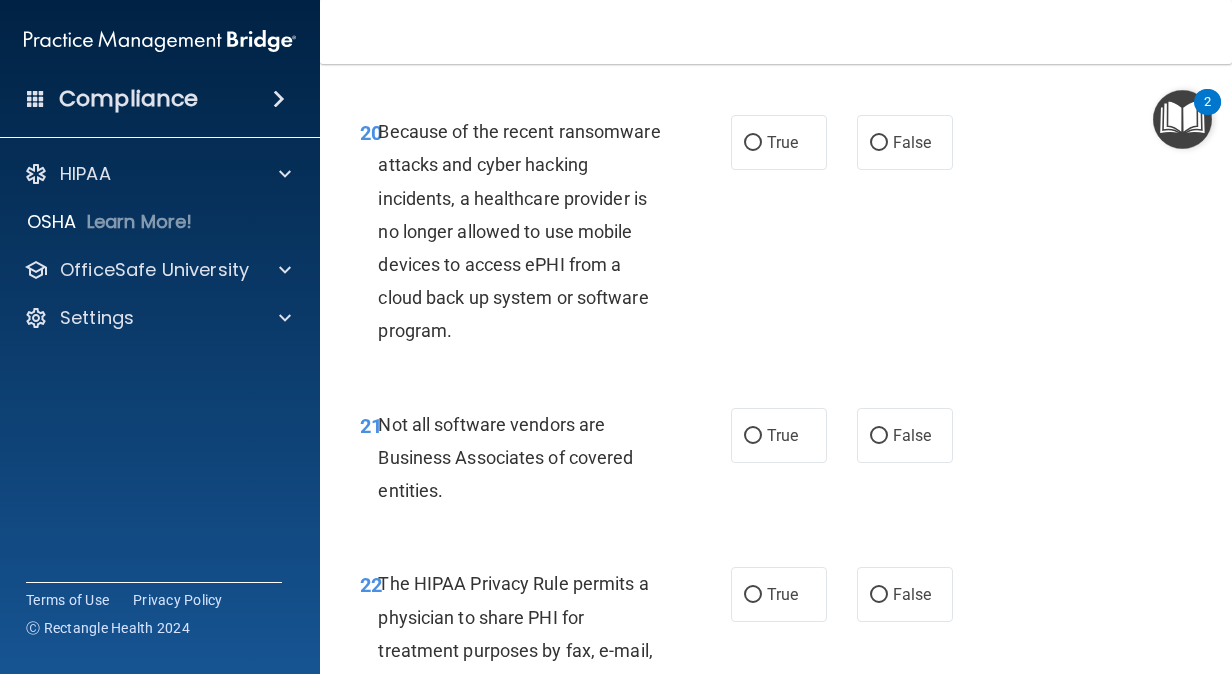click on "True" at bounding box center (782, -51) 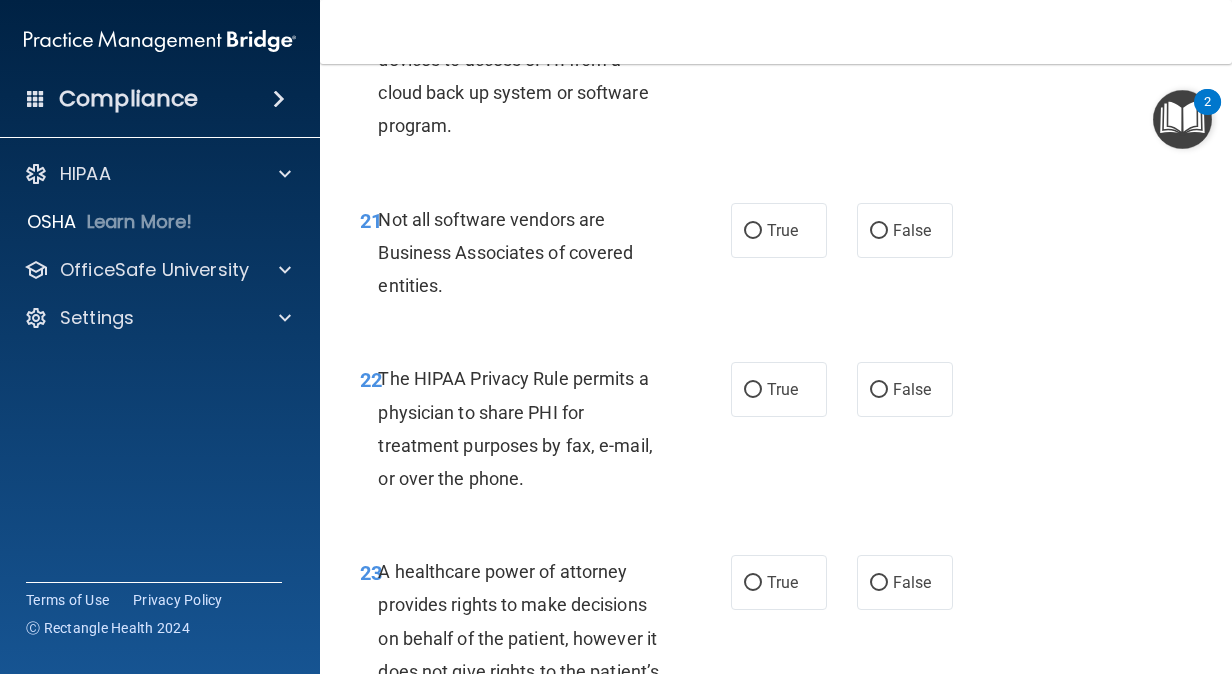 scroll, scrollTop: 4549, scrollLeft: 0, axis: vertical 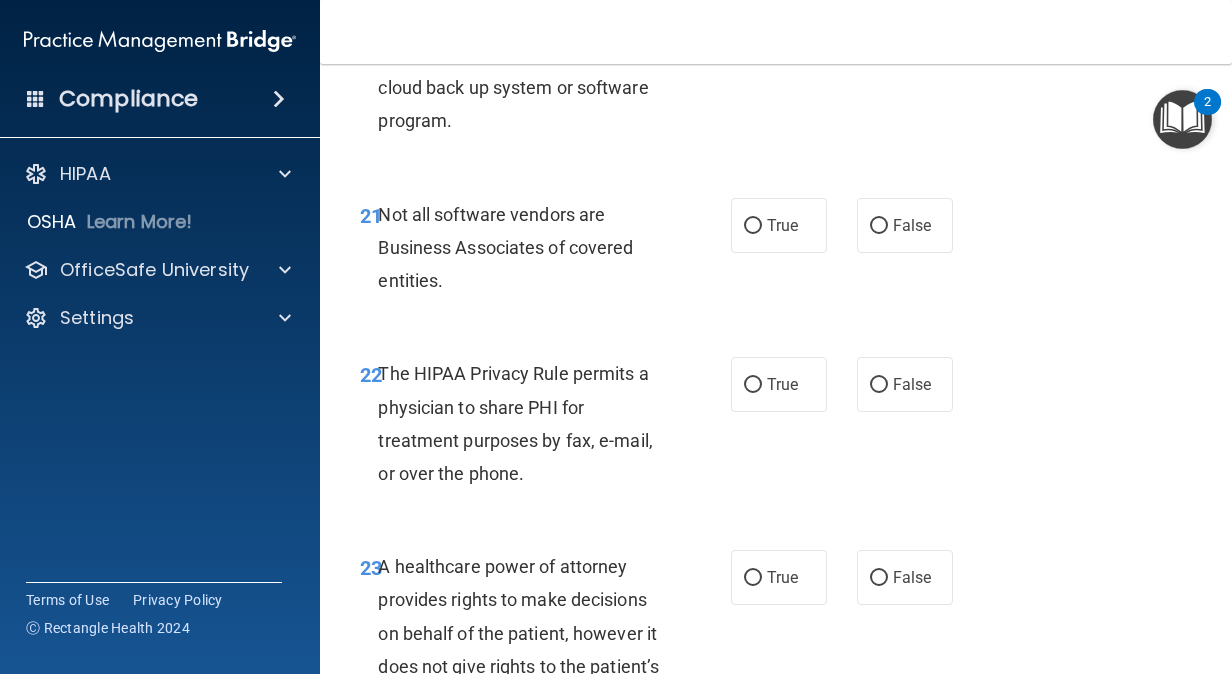 click on "False" at bounding box center [912, -68] 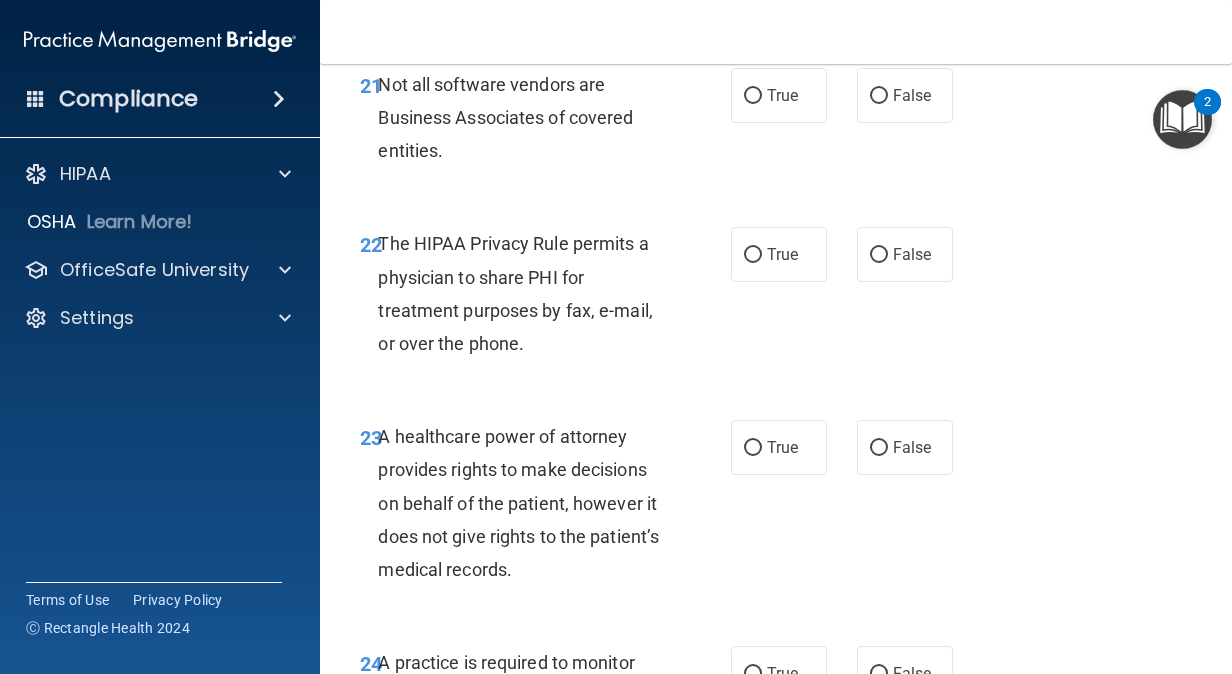 scroll, scrollTop: 4683, scrollLeft: 0, axis: vertical 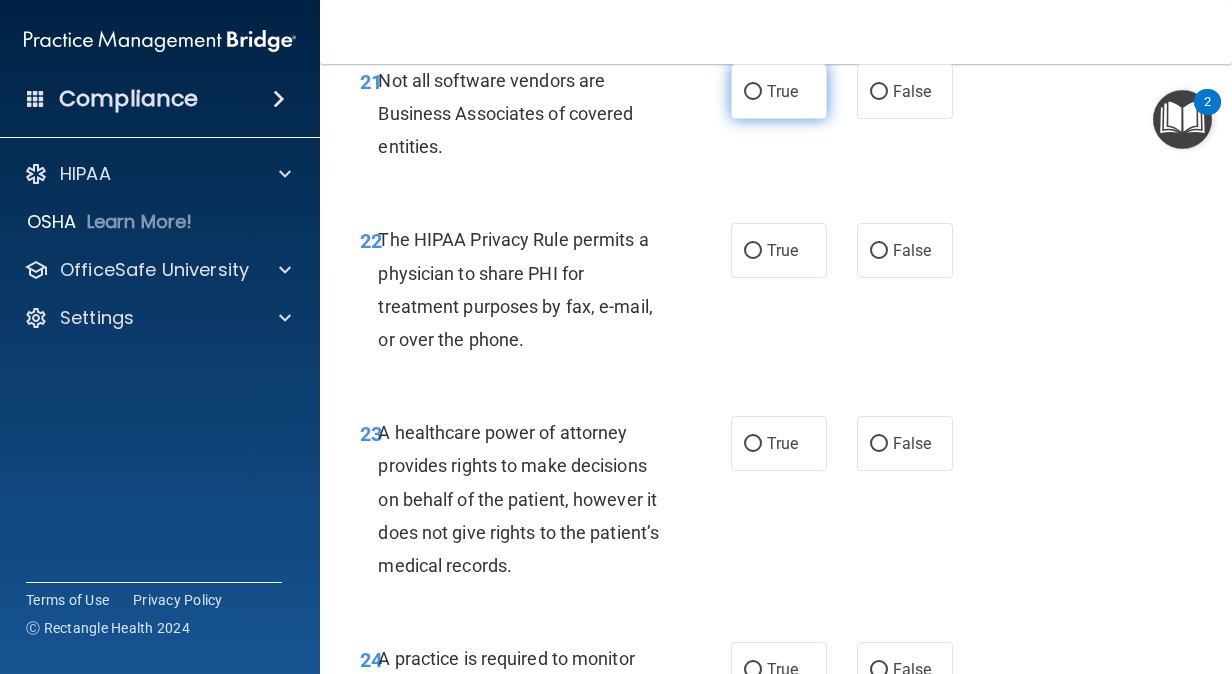 click on "True" at bounding box center (779, 91) 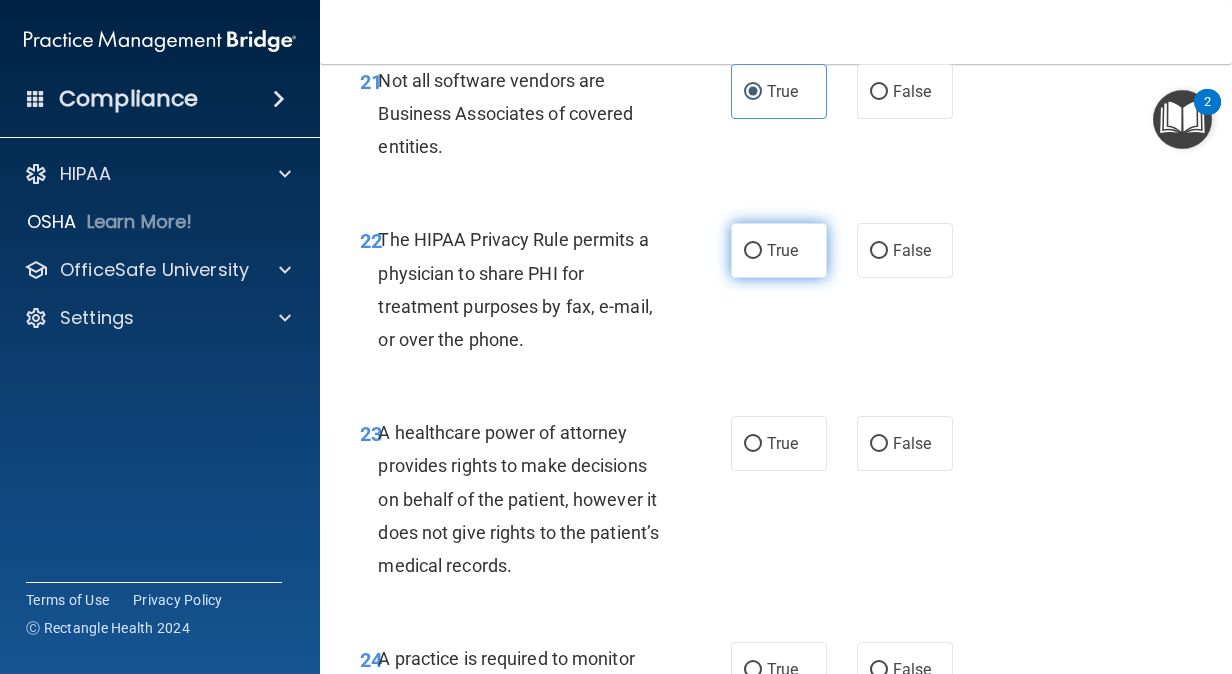 click on "True" at bounding box center (779, 250) 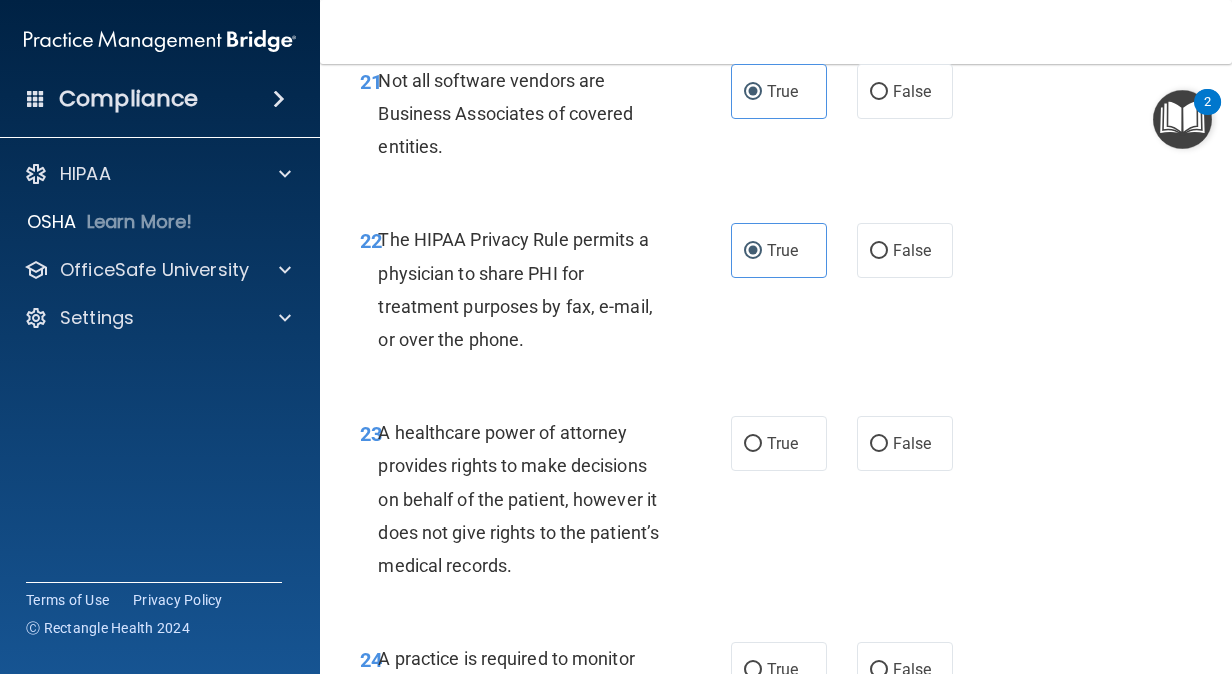click on "22       The HIPAA Privacy Rule permits a physician to share PHI for treatment purposes by fax, e-mail, or over the phone.                 True           False" at bounding box center (776, 294) 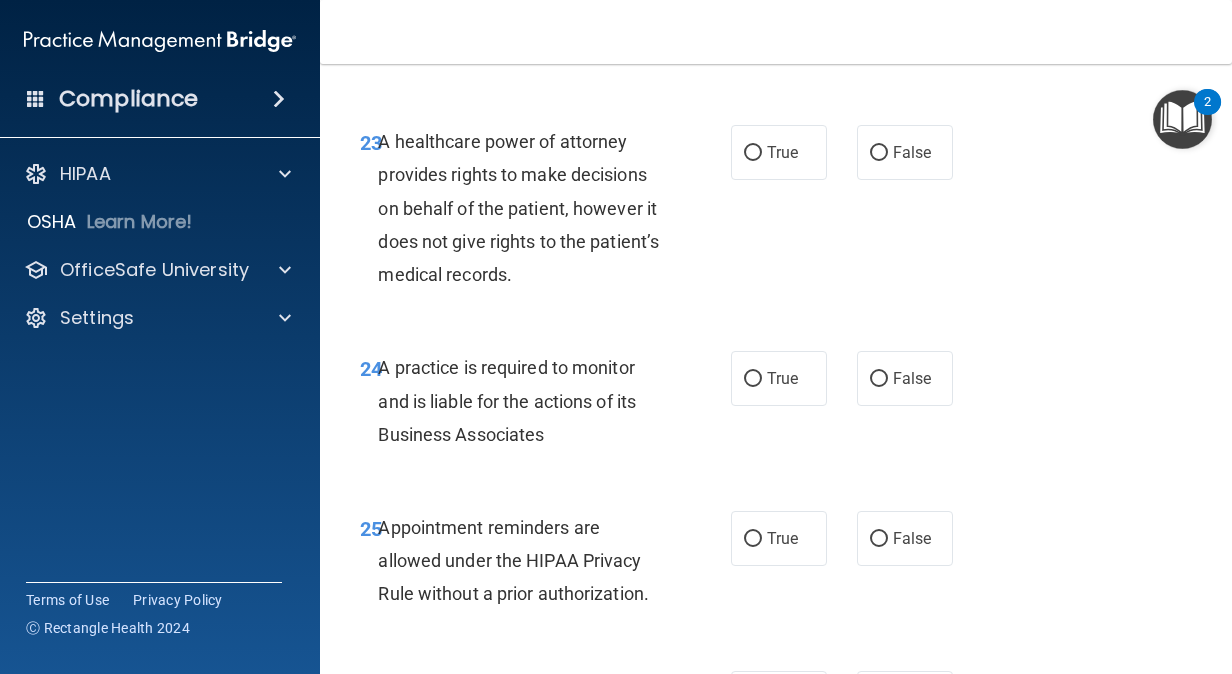 scroll, scrollTop: 4990, scrollLeft: 0, axis: vertical 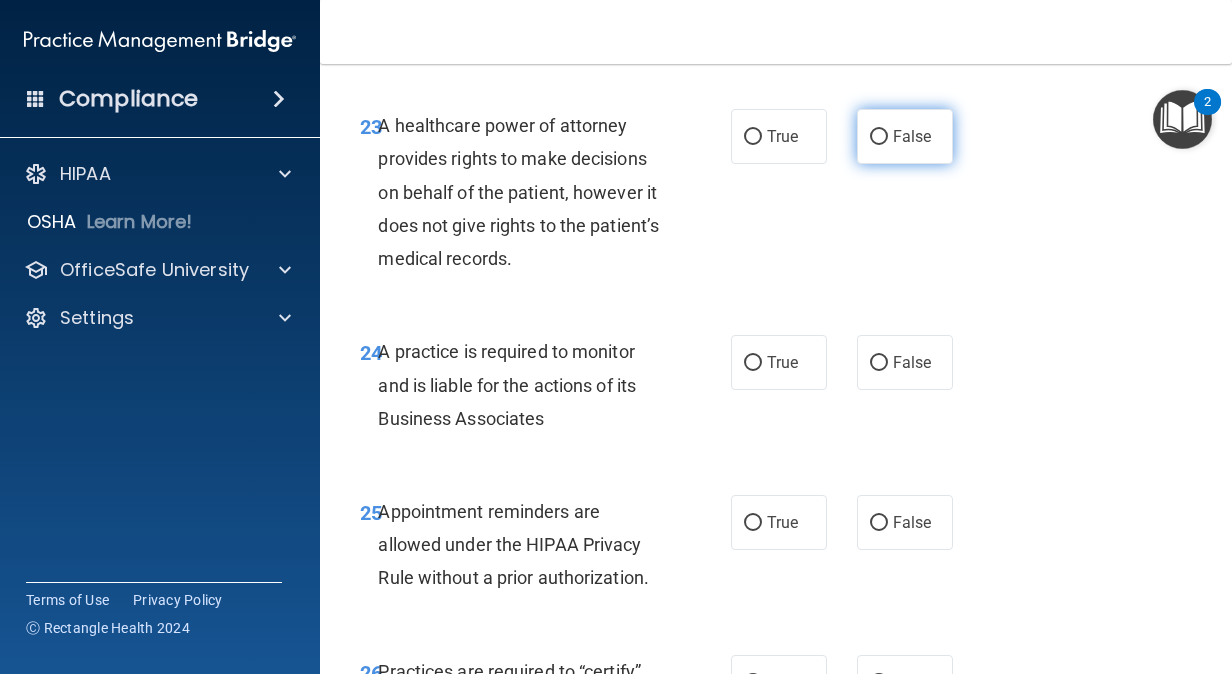 click on "False" at bounding box center [879, 137] 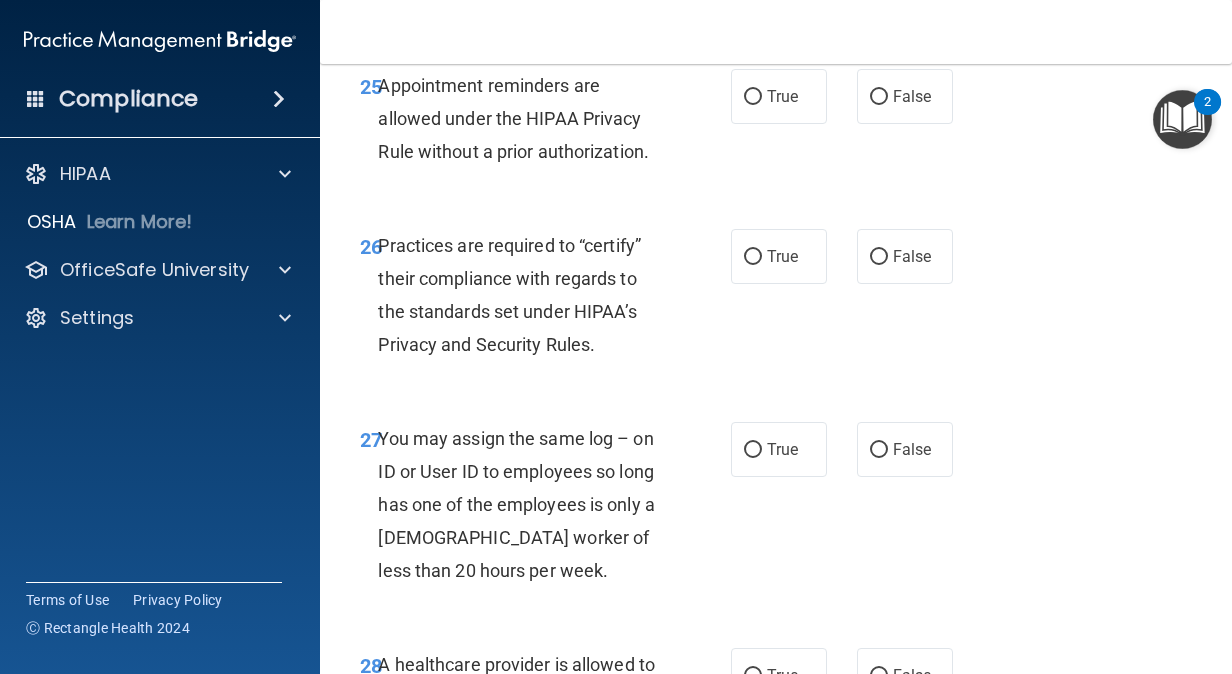 scroll, scrollTop: 5418, scrollLeft: 0, axis: vertical 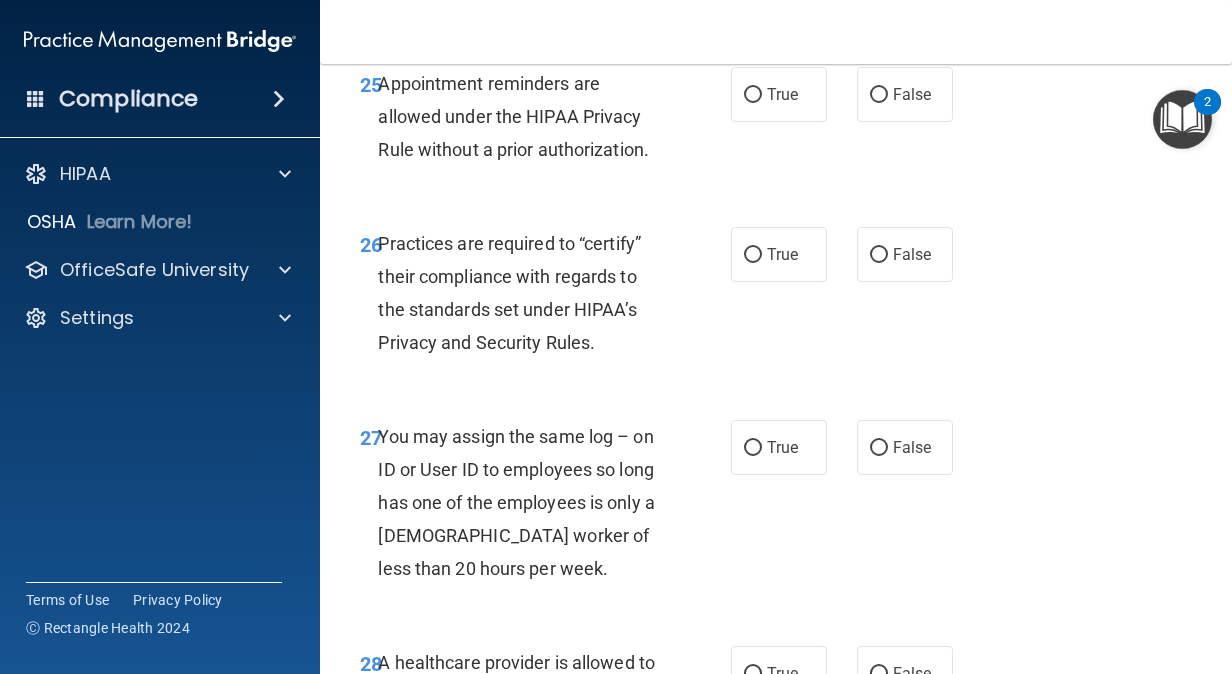 click on "True" at bounding box center [782, -66] 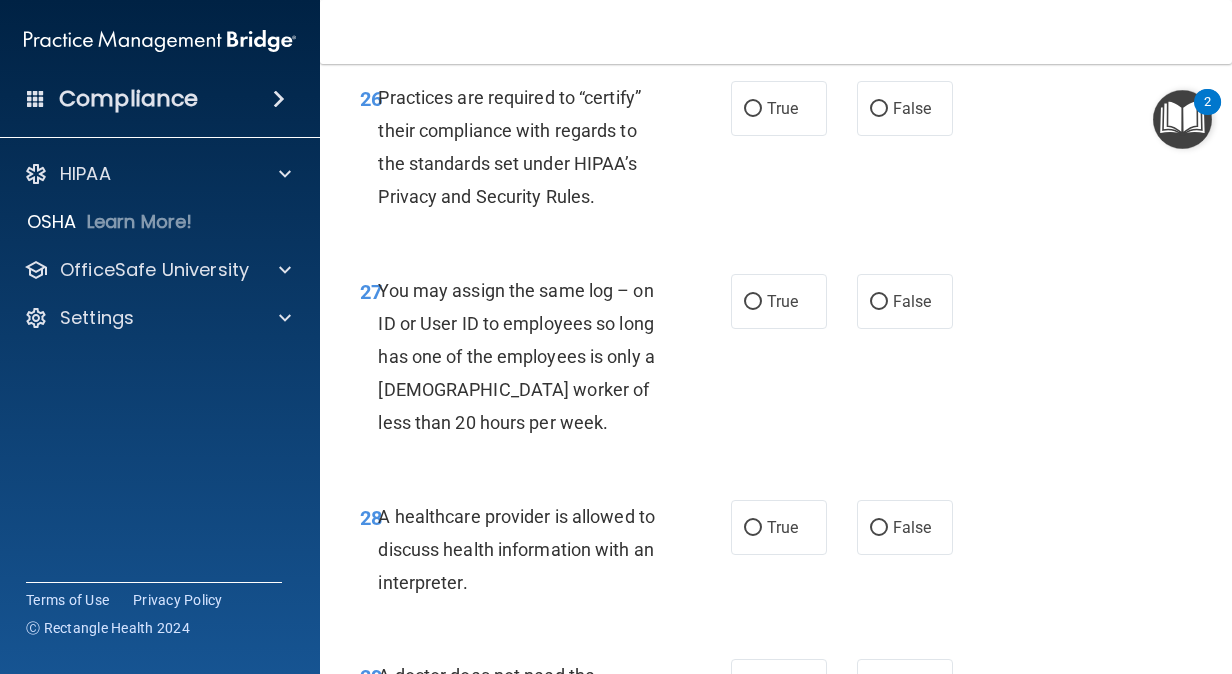 scroll, scrollTop: 5565, scrollLeft: 0, axis: vertical 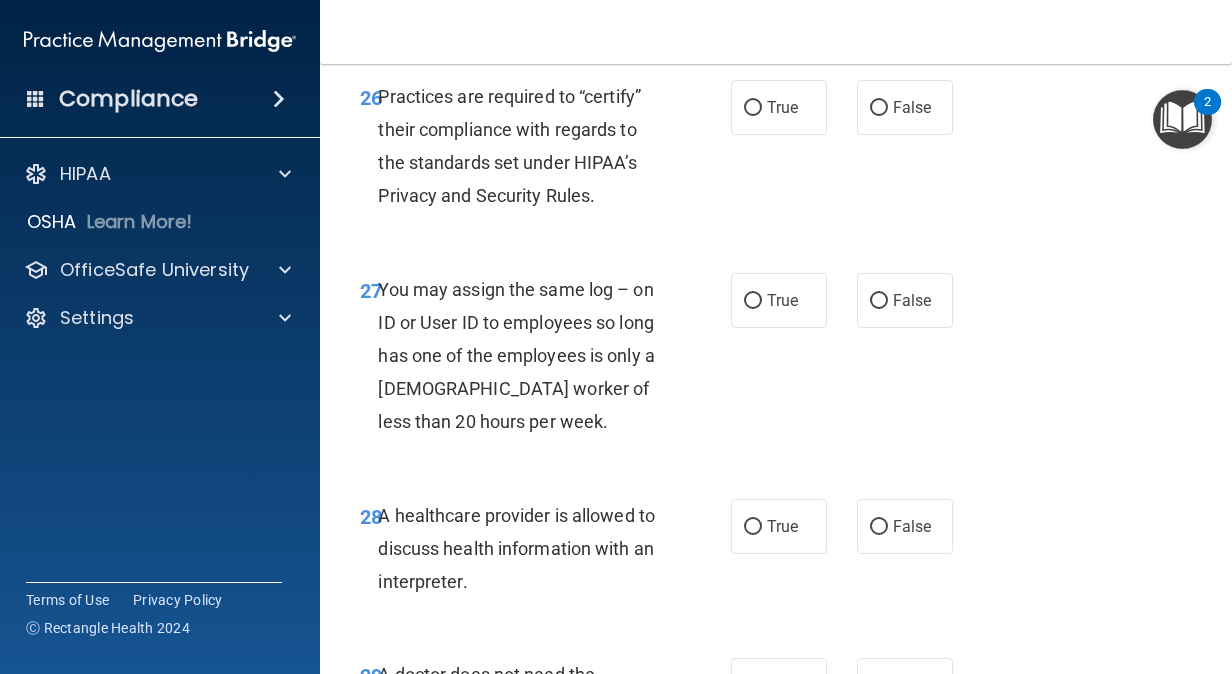 click on "True" at bounding box center (753, -52) 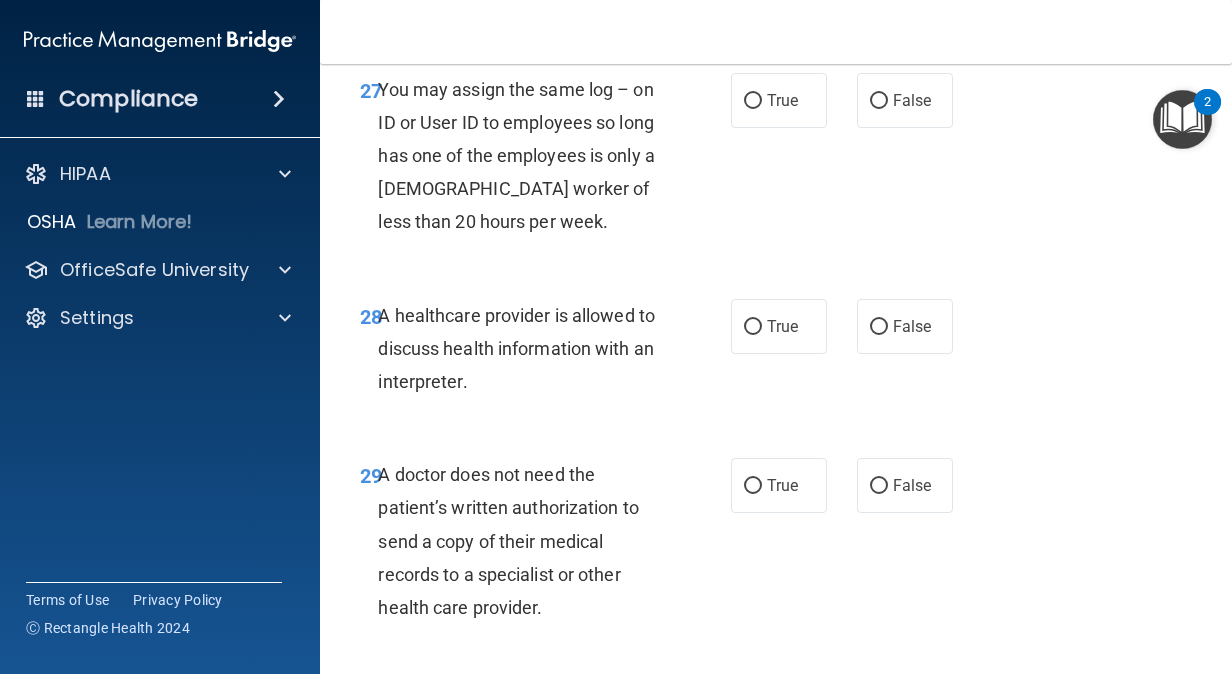 scroll, scrollTop: 5755, scrollLeft: 0, axis: vertical 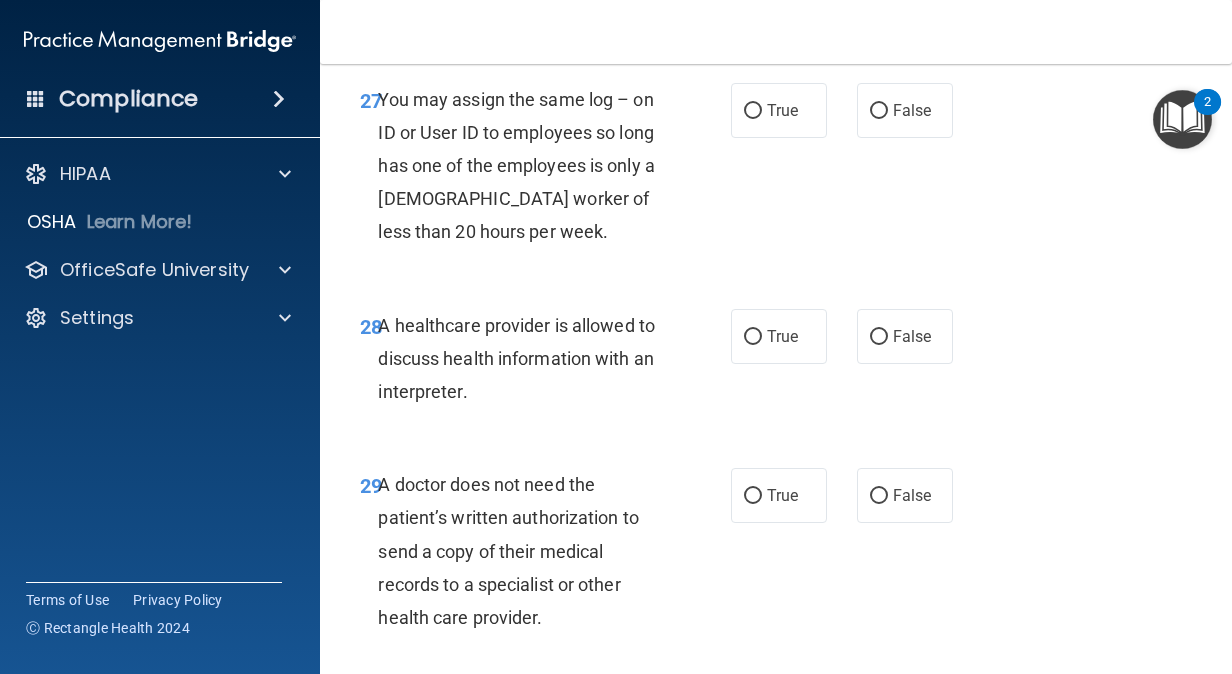 click on "True" at bounding box center (782, -83) 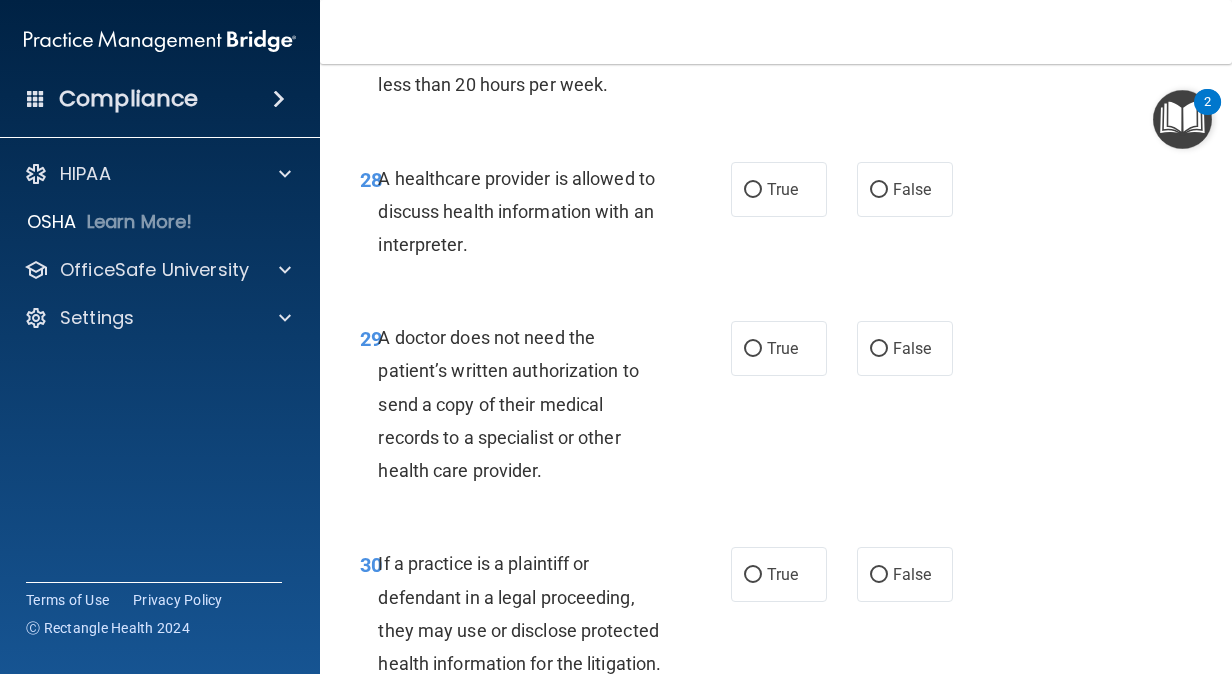 scroll, scrollTop: 5927, scrollLeft: 0, axis: vertical 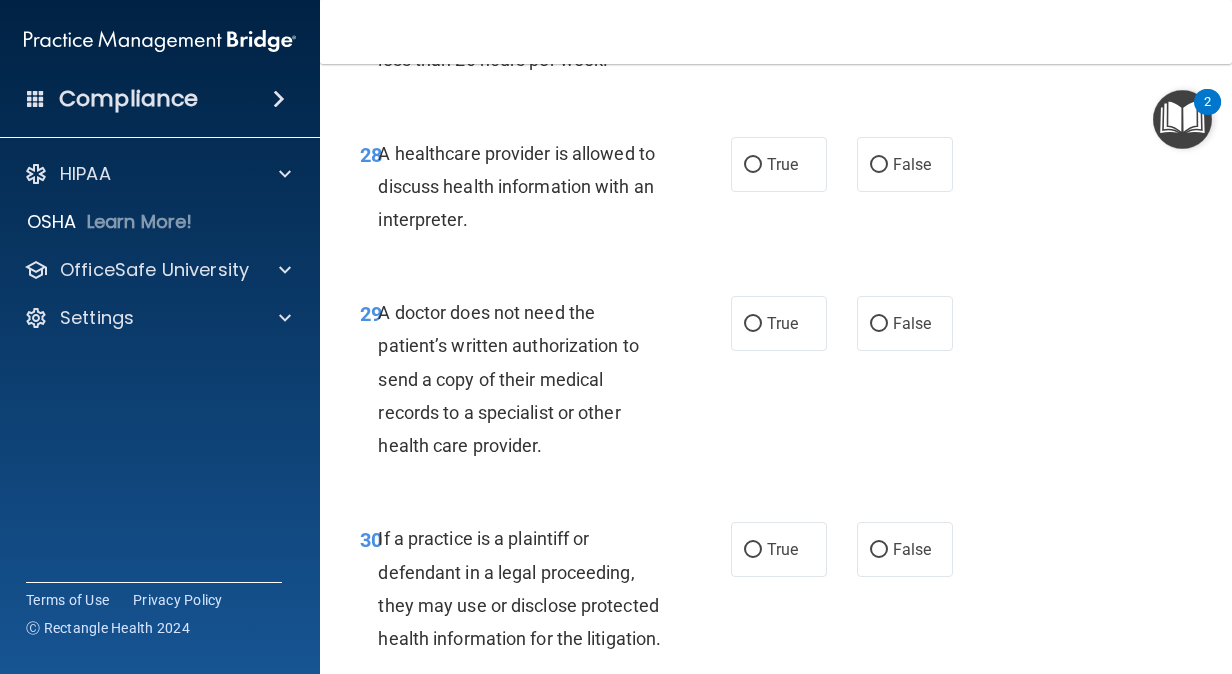 click on "False" at bounding box center (905, -62) 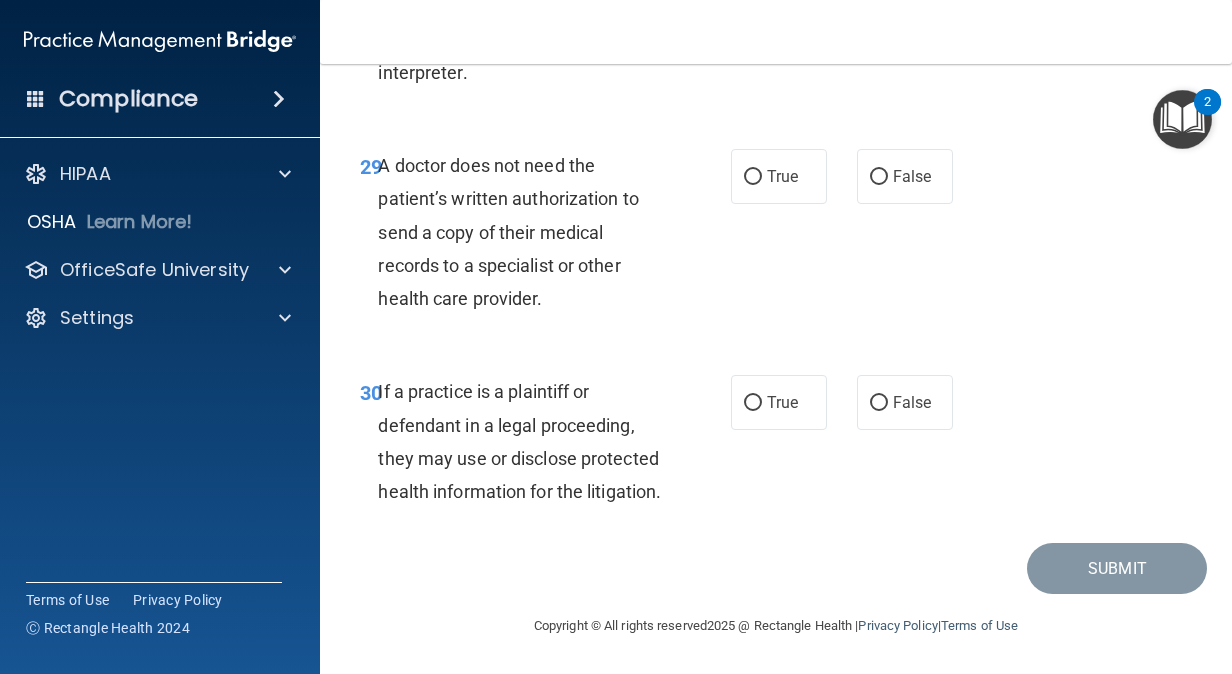 scroll, scrollTop: 6154, scrollLeft: 0, axis: vertical 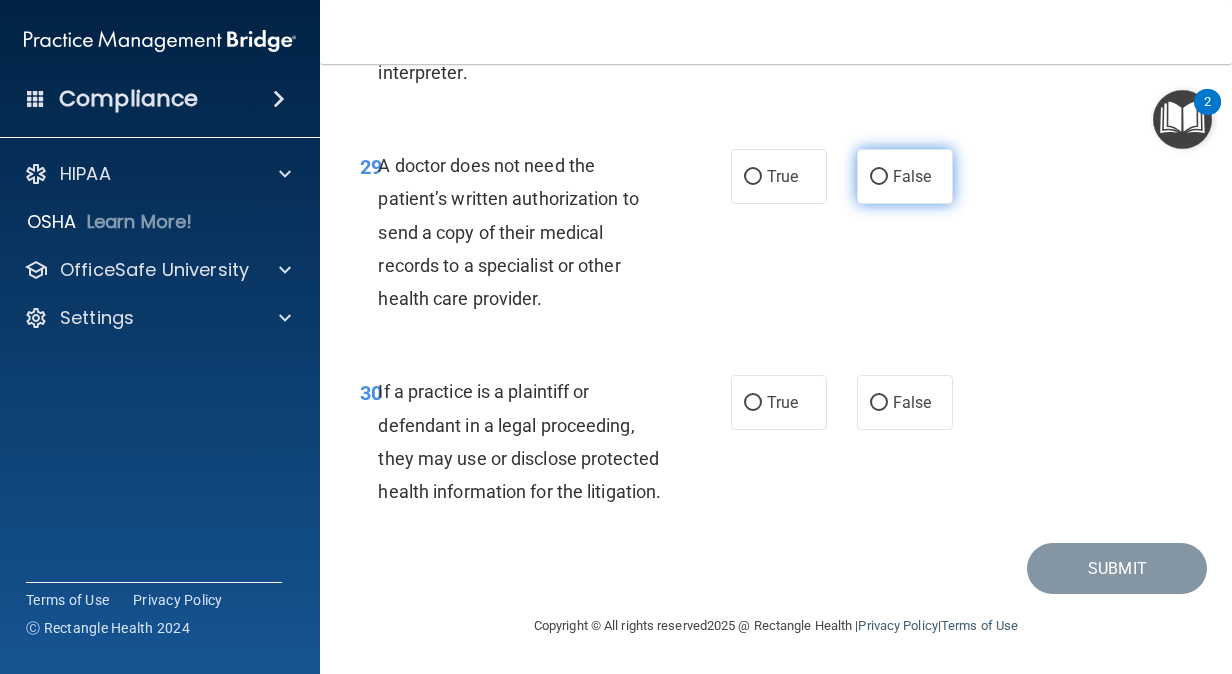 click on "False" at bounding box center [879, 177] 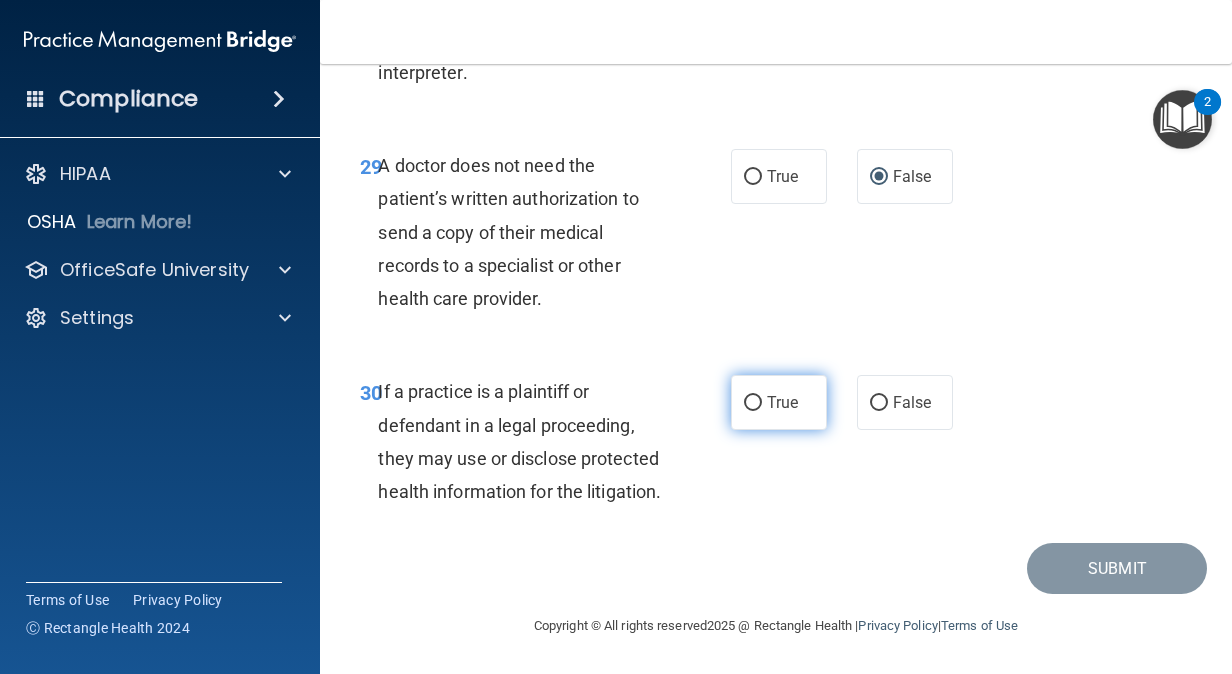 click on "True" at bounding box center (782, 402) 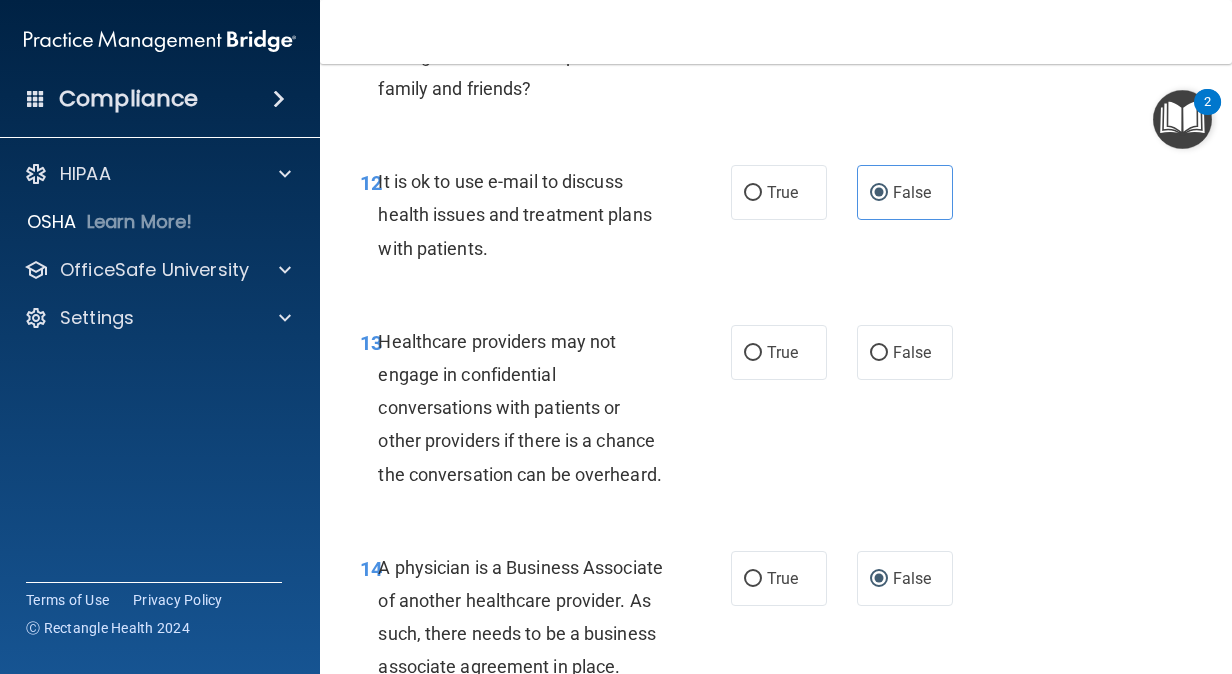 scroll, scrollTop: 2584, scrollLeft: 0, axis: vertical 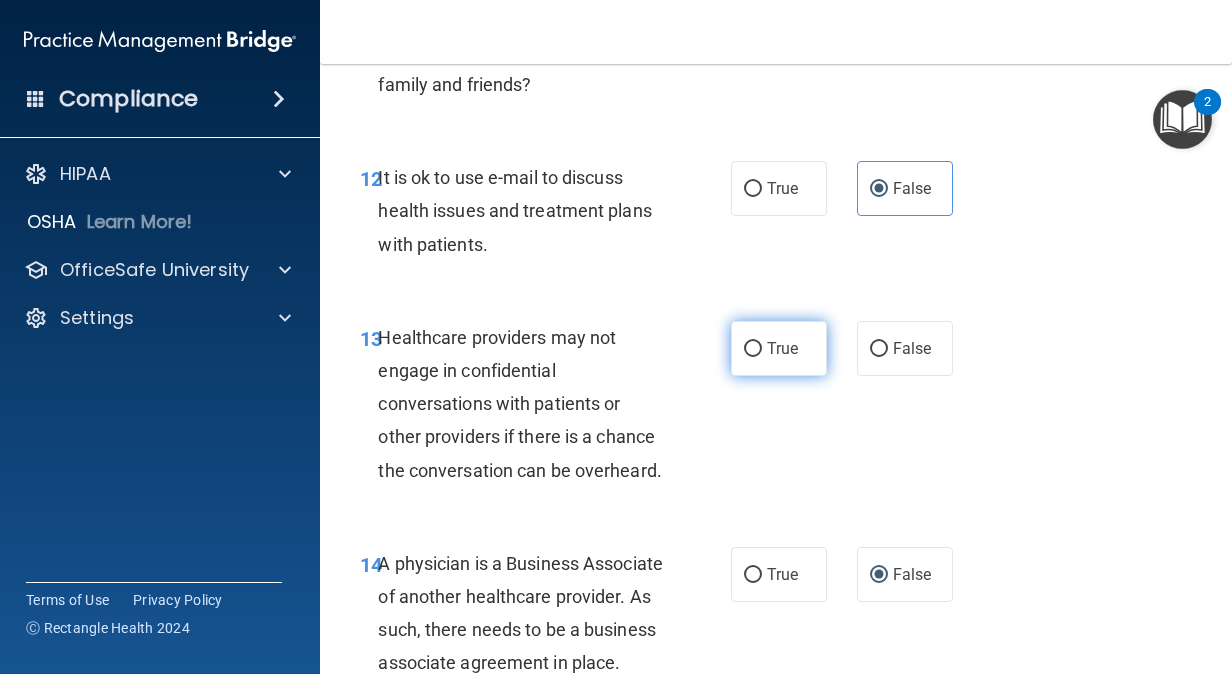 click on "True" at bounding box center (779, 348) 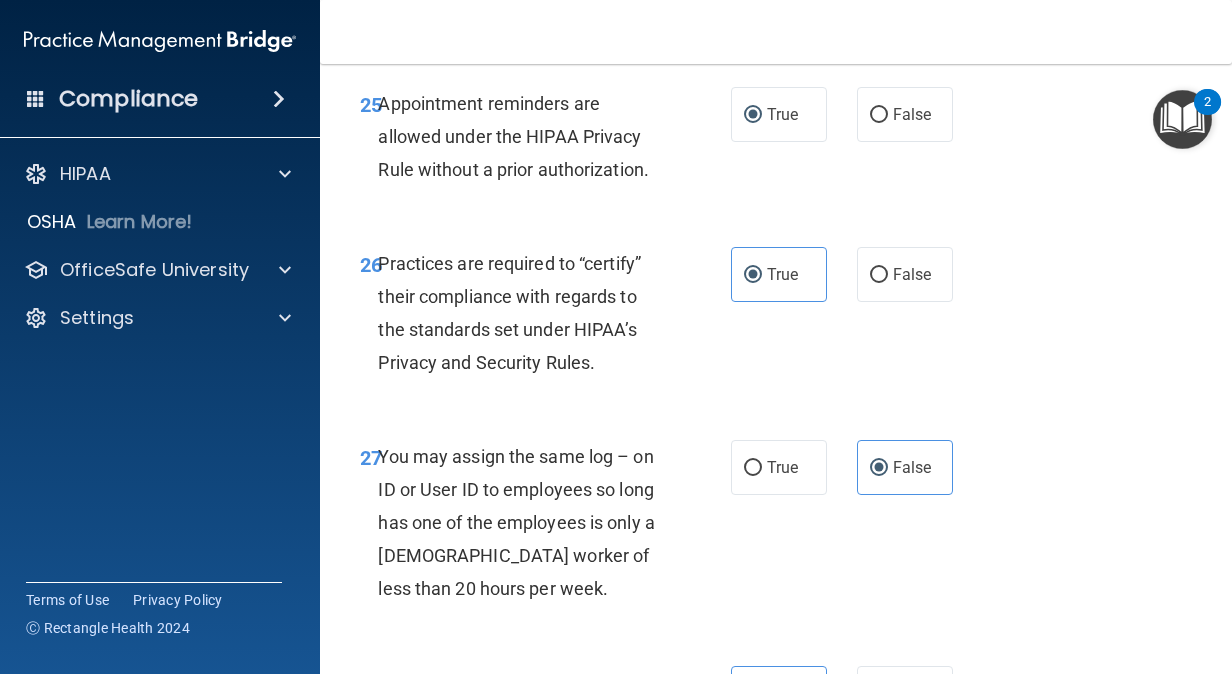 scroll, scrollTop: 6306, scrollLeft: 0, axis: vertical 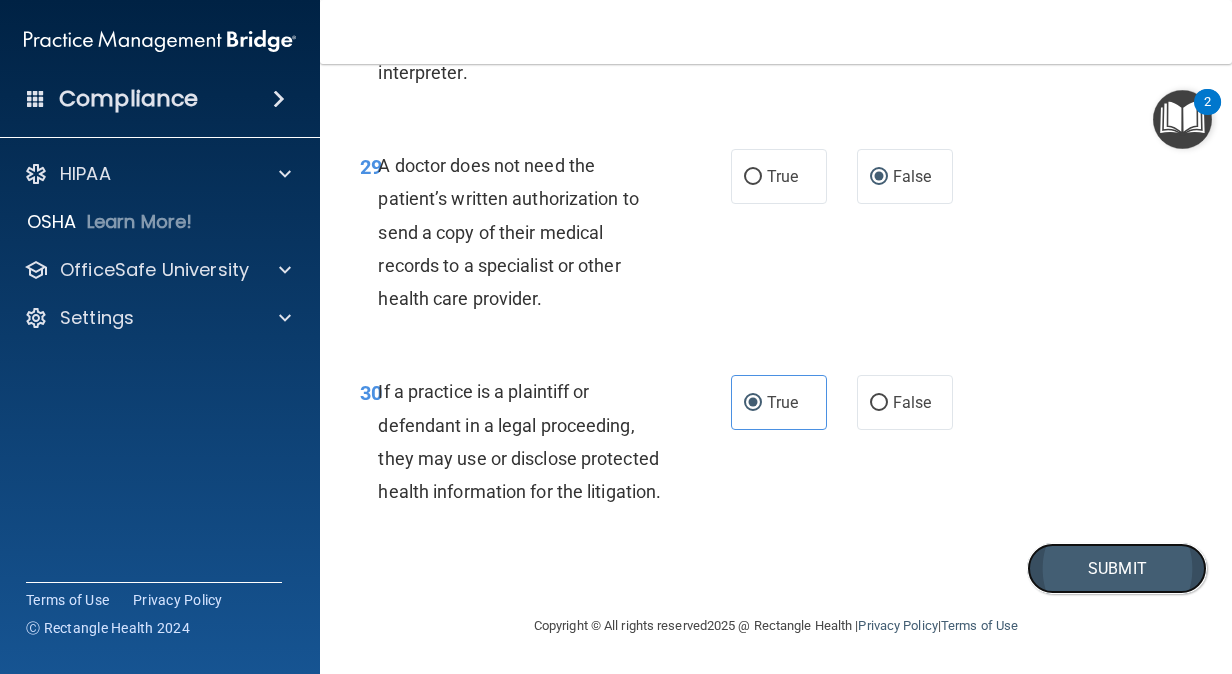 click on "Submit" at bounding box center (1117, 568) 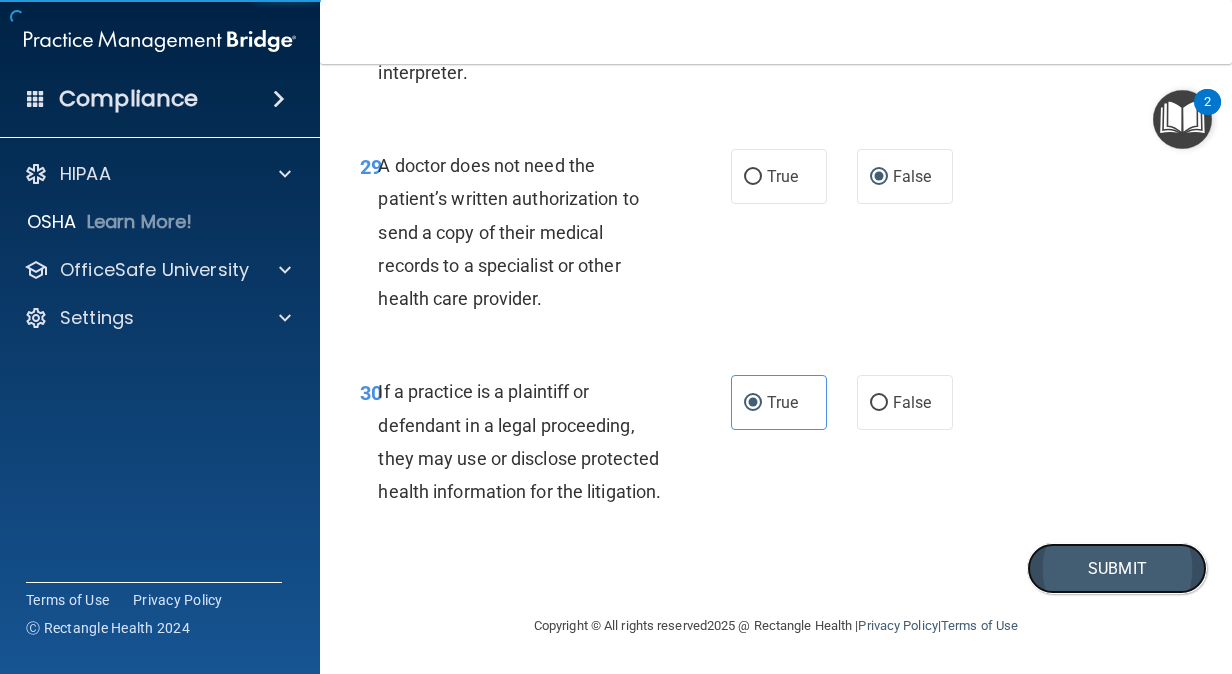 click on "Submit" at bounding box center (1117, 568) 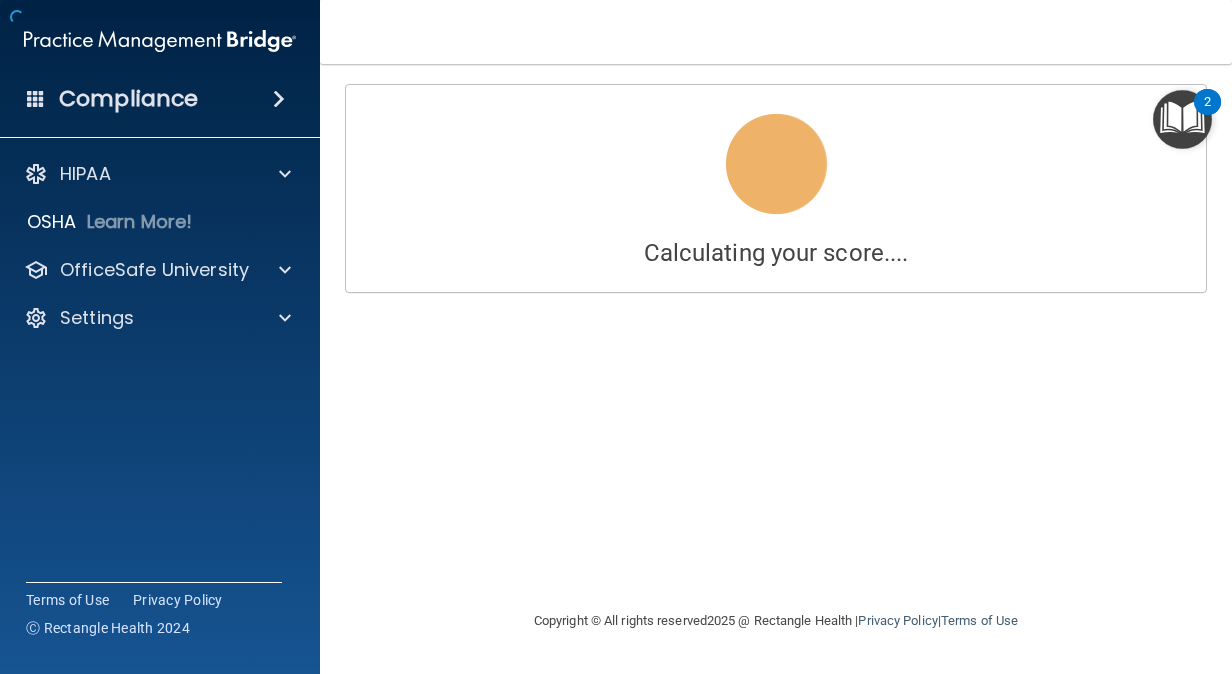 scroll, scrollTop: 0, scrollLeft: 0, axis: both 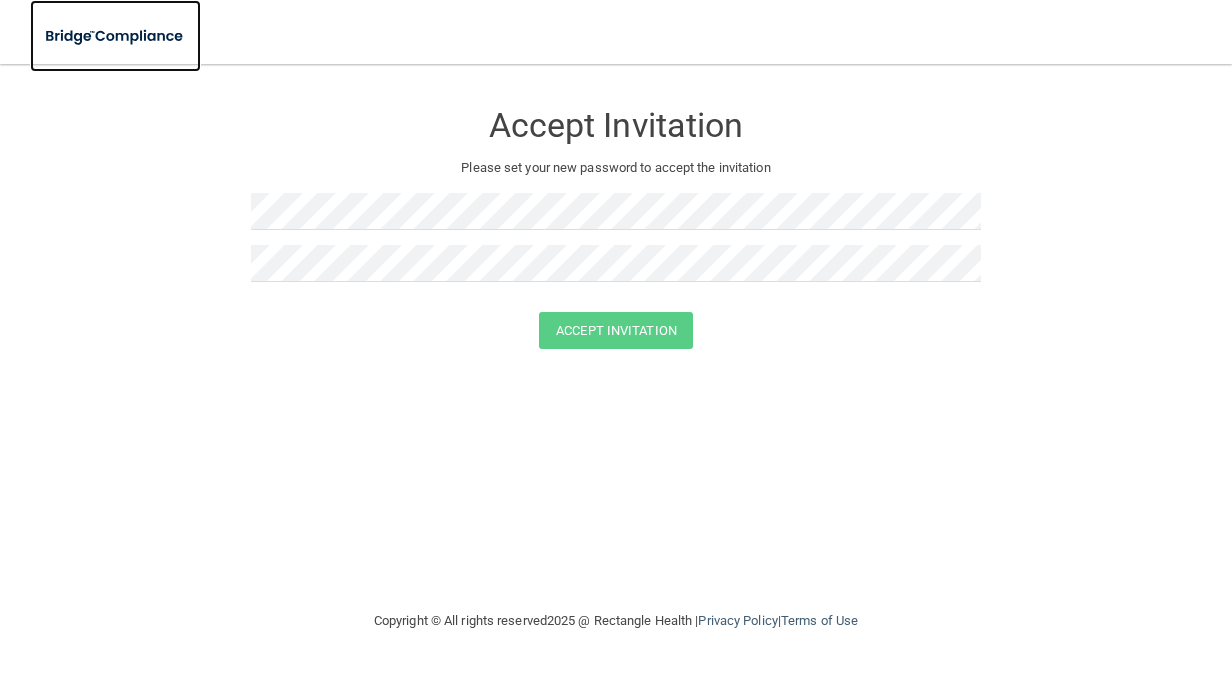 click at bounding box center (115, 36) 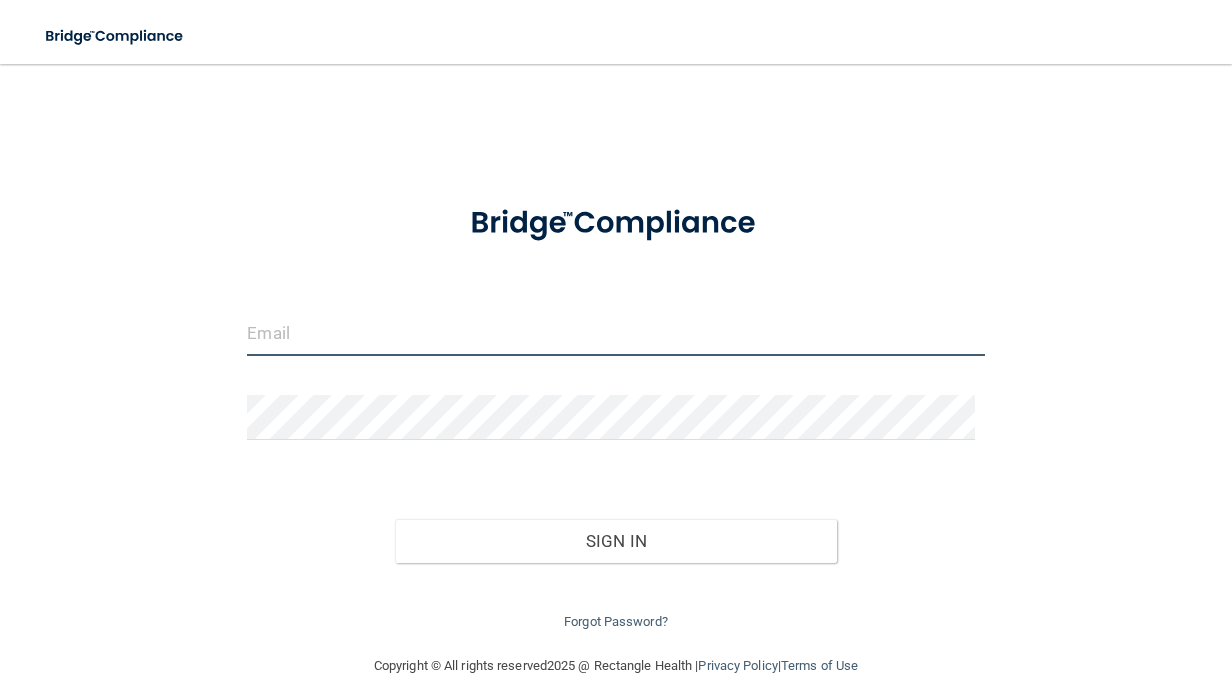 type on "[EMAIL_ADDRESS][PERSON_NAME][DOMAIN_NAME]" 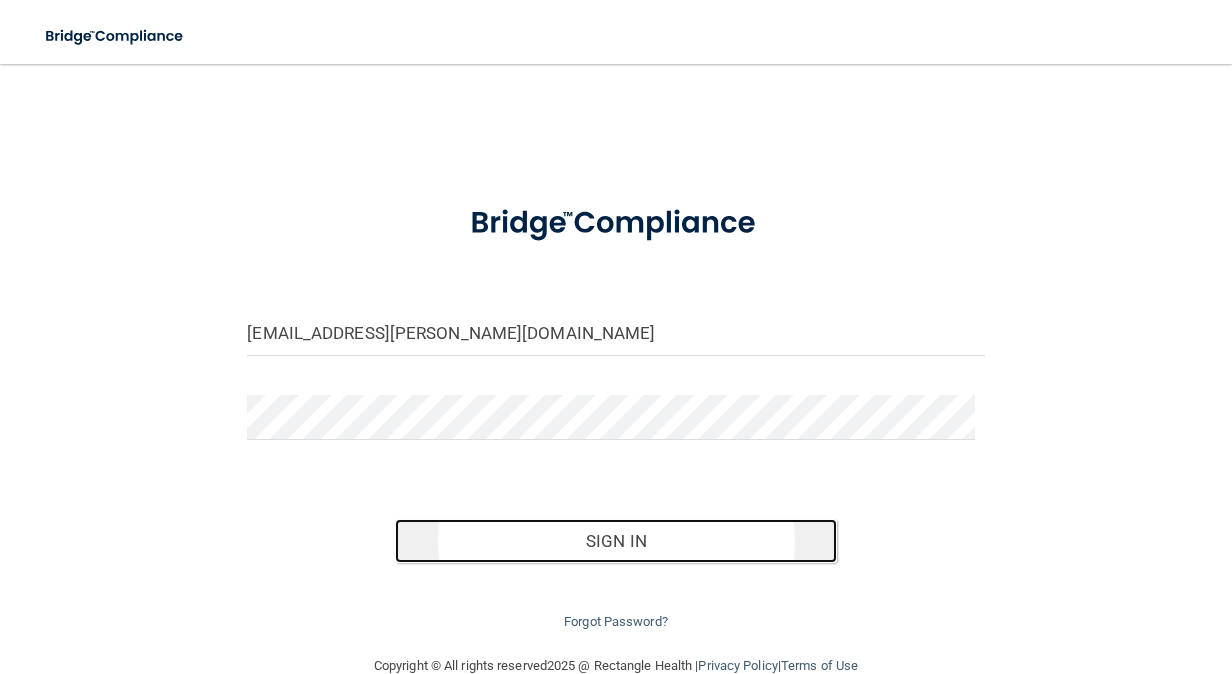 click on "Sign In" at bounding box center (616, 541) 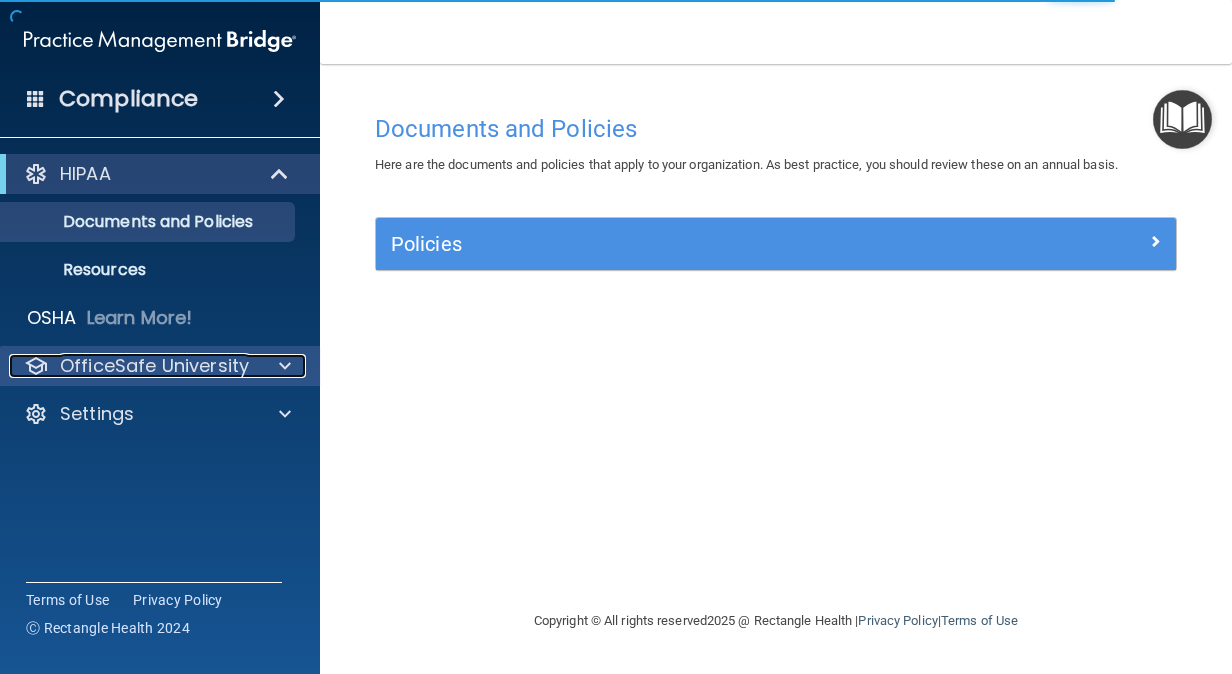 click on "OfficeSafe University" at bounding box center [154, 366] 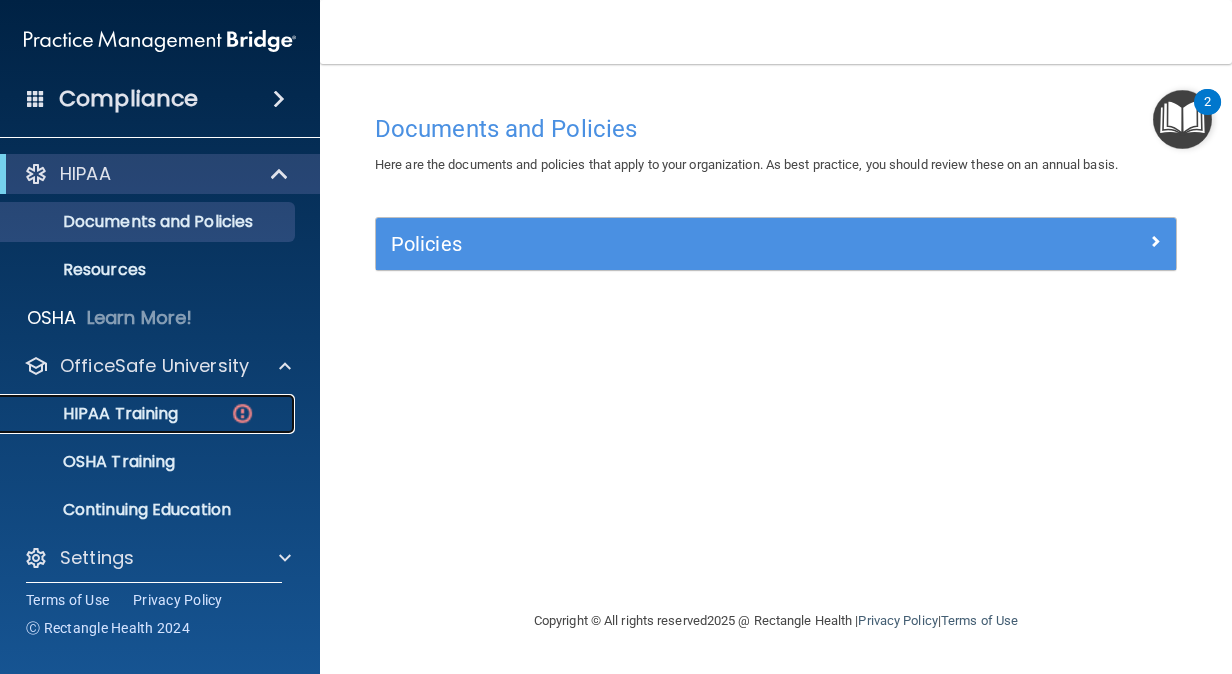click on "HIPAA Training" at bounding box center (137, 414) 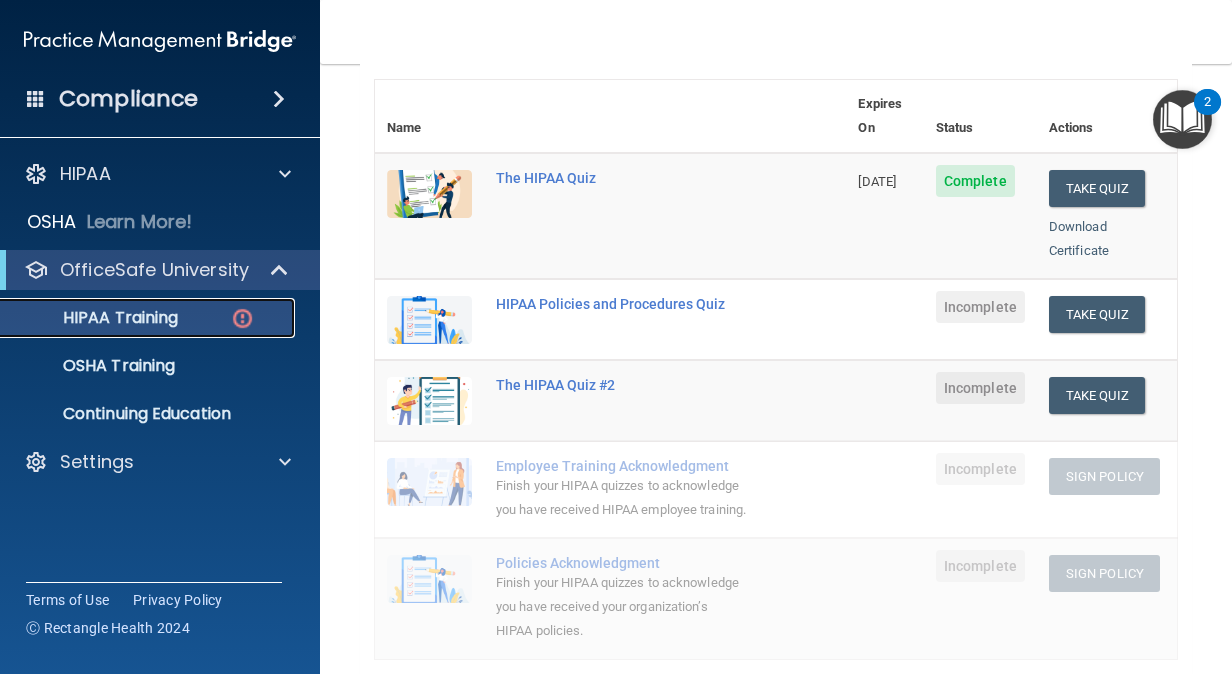 scroll, scrollTop: 220, scrollLeft: 0, axis: vertical 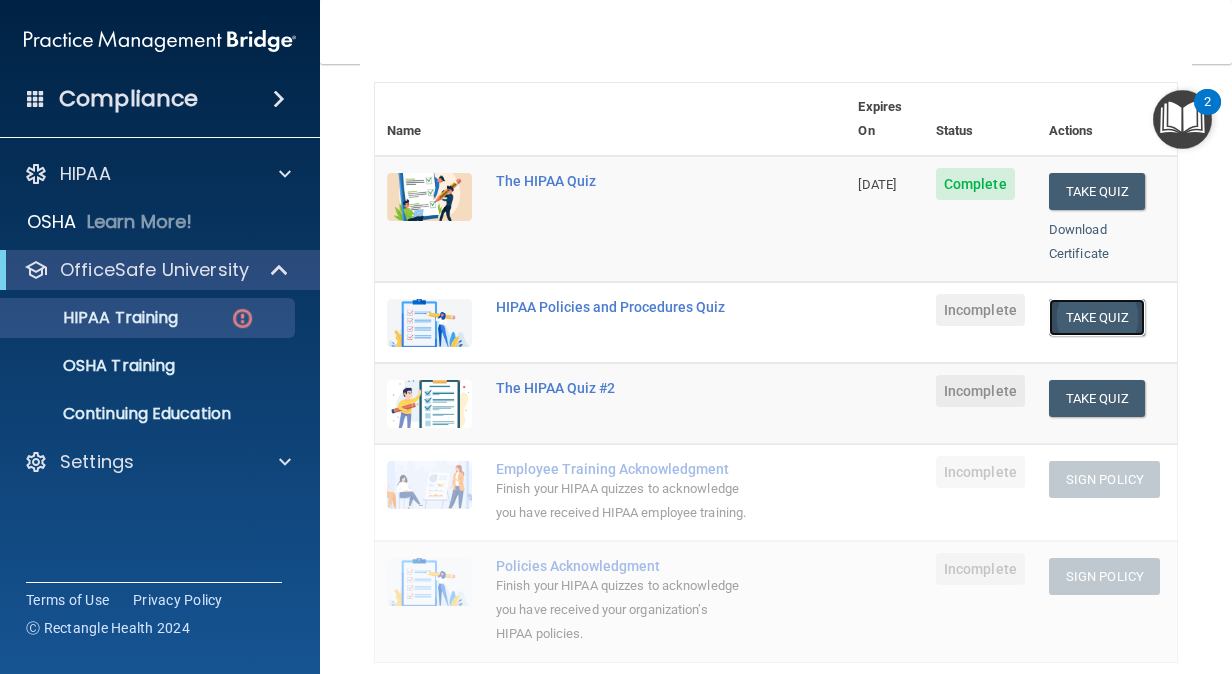 click on "Take Quiz" at bounding box center (1097, 317) 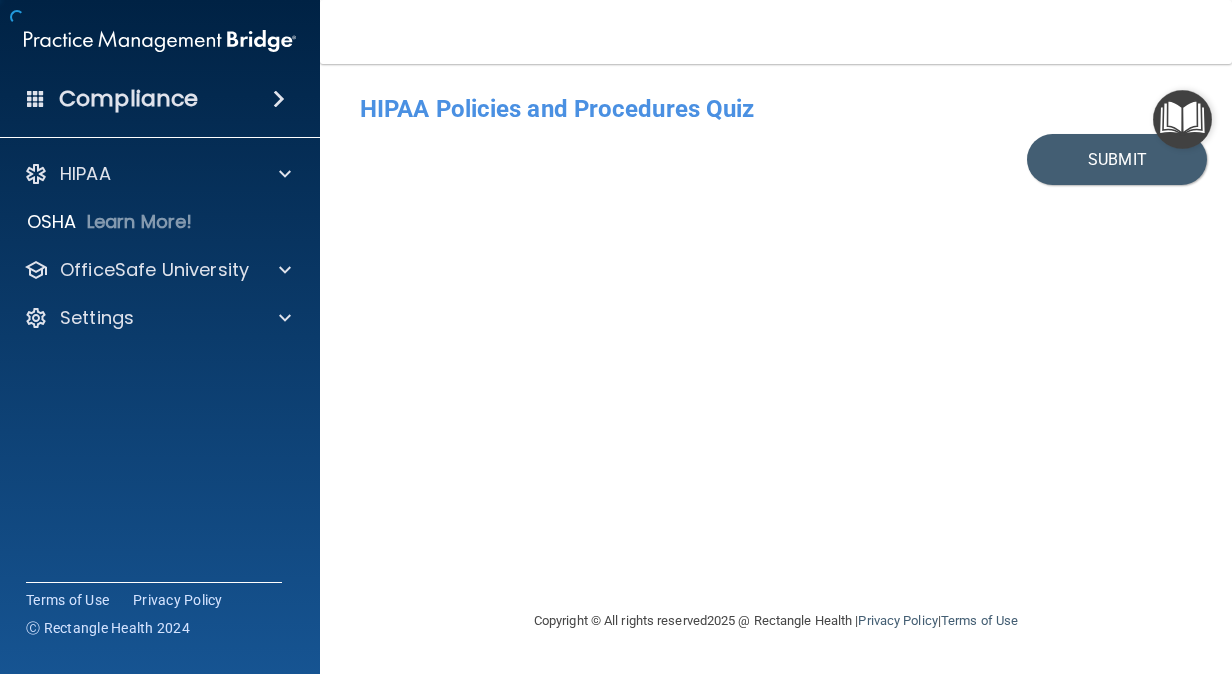 scroll, scrollTop: 0, scrollLeft: 0, axis: both 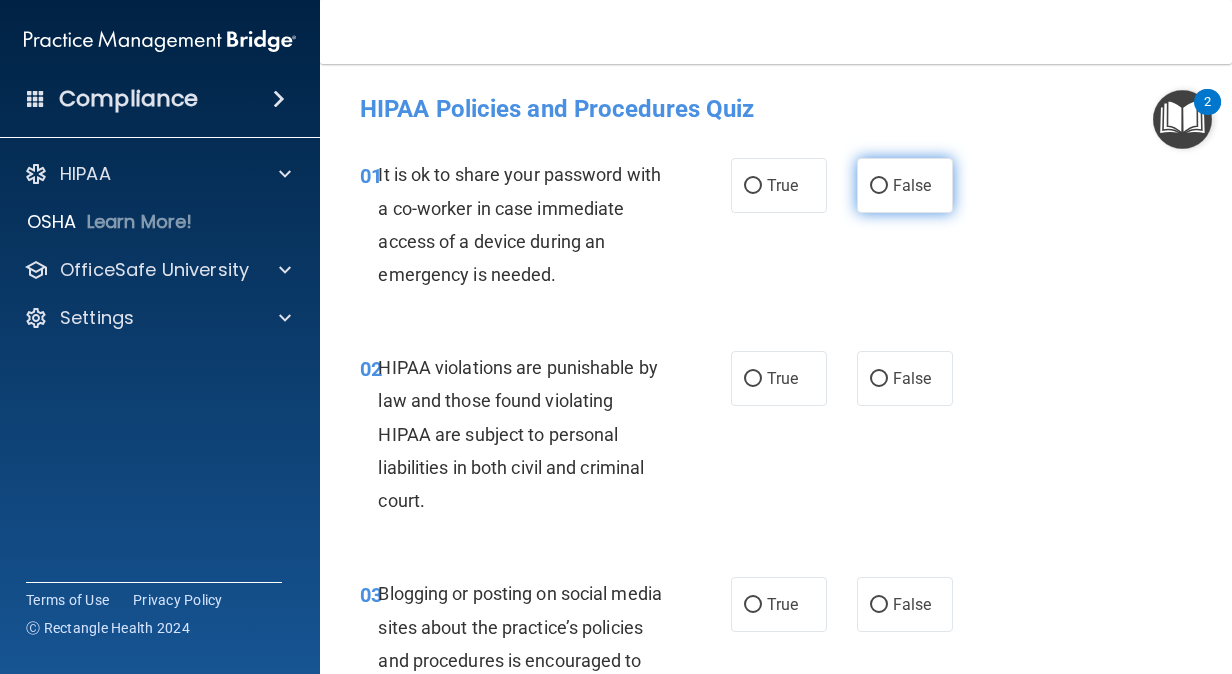 click on "False" at bounding box center [905, 185] 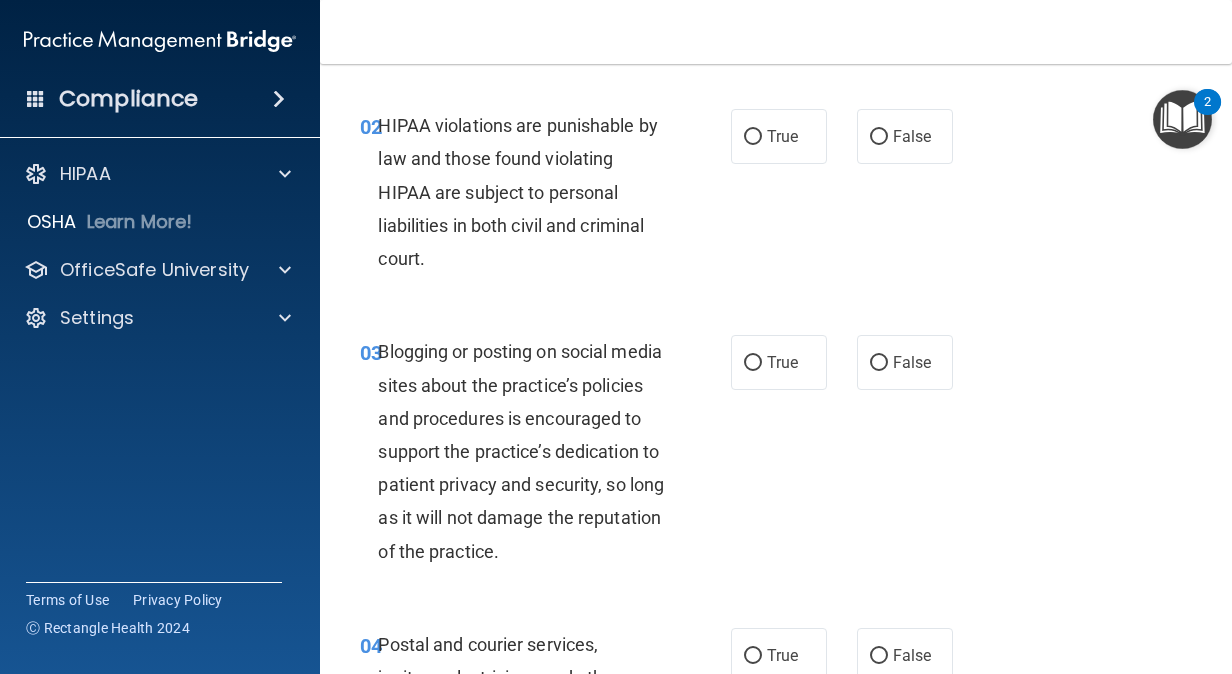 scroll, scrollTop: 245, scrollLeft: 0, axis: vertical 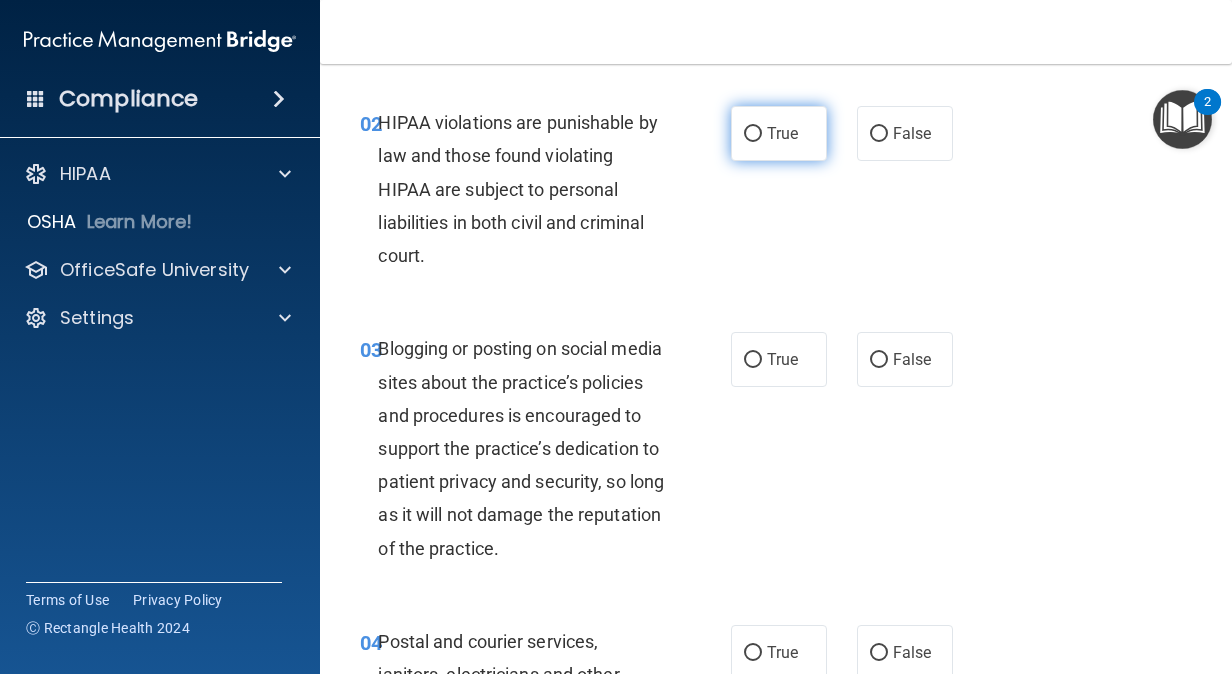 click on "True" at bounding box center [782, 133] 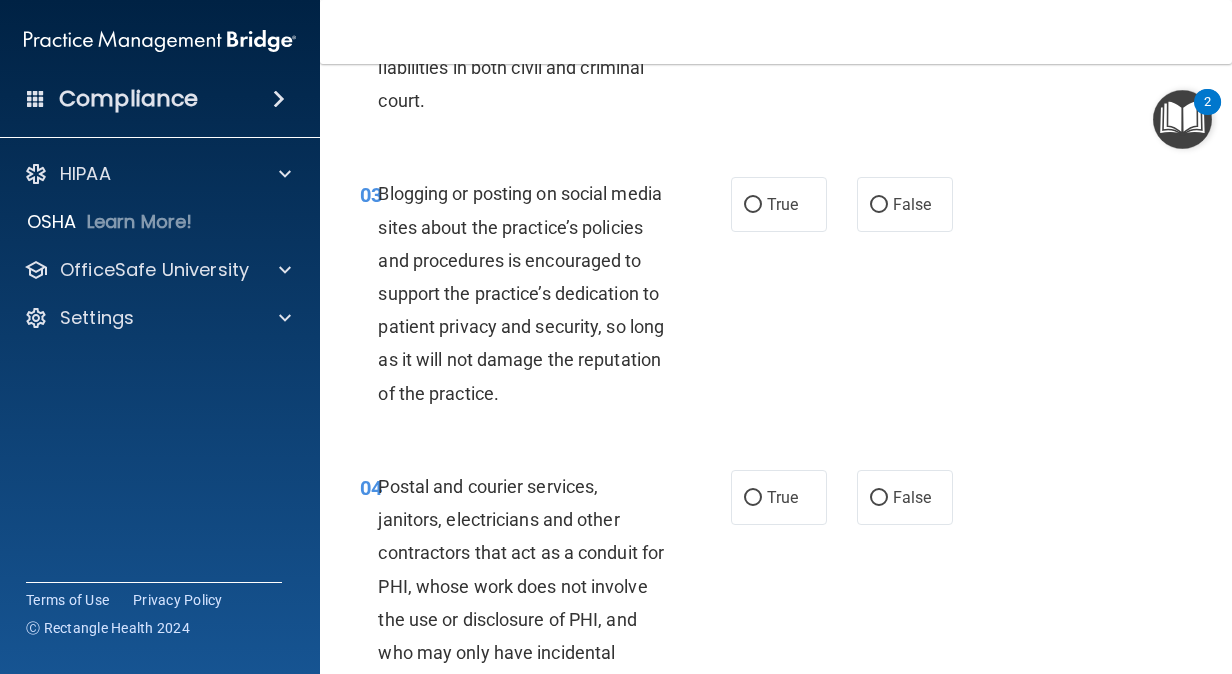 scroll, scrollTop: 404, scrollLeft: 0, axis: vertical 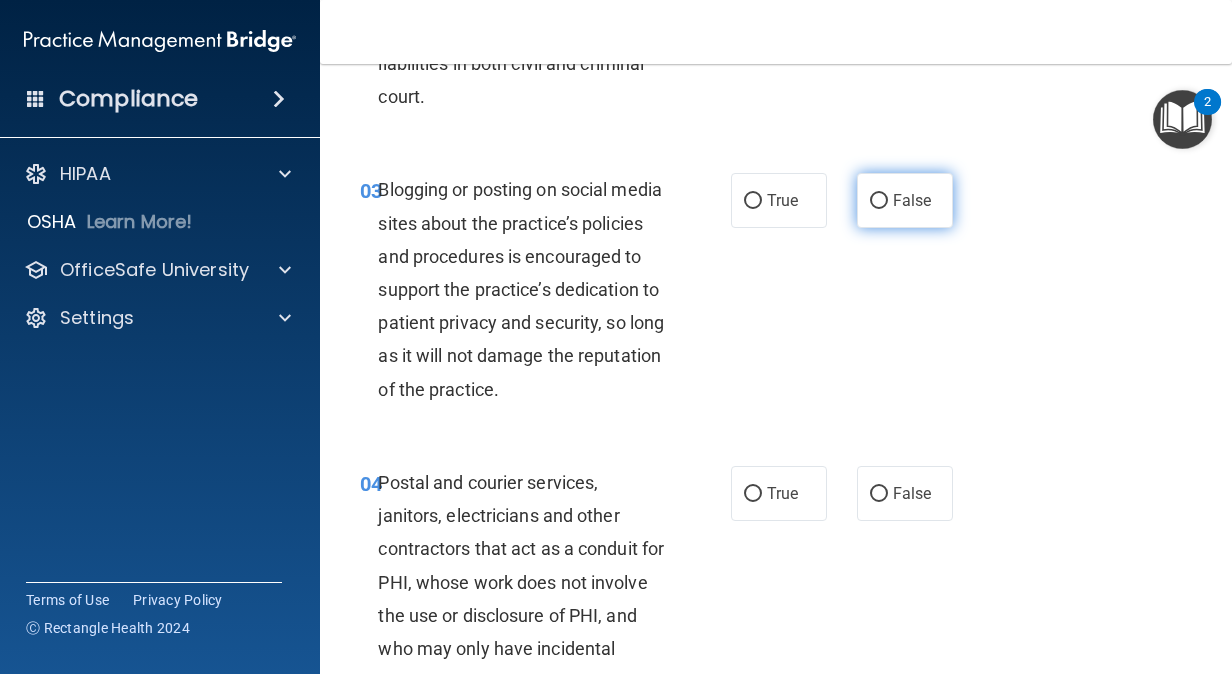 click on "False" at bounding box center (905, 200) 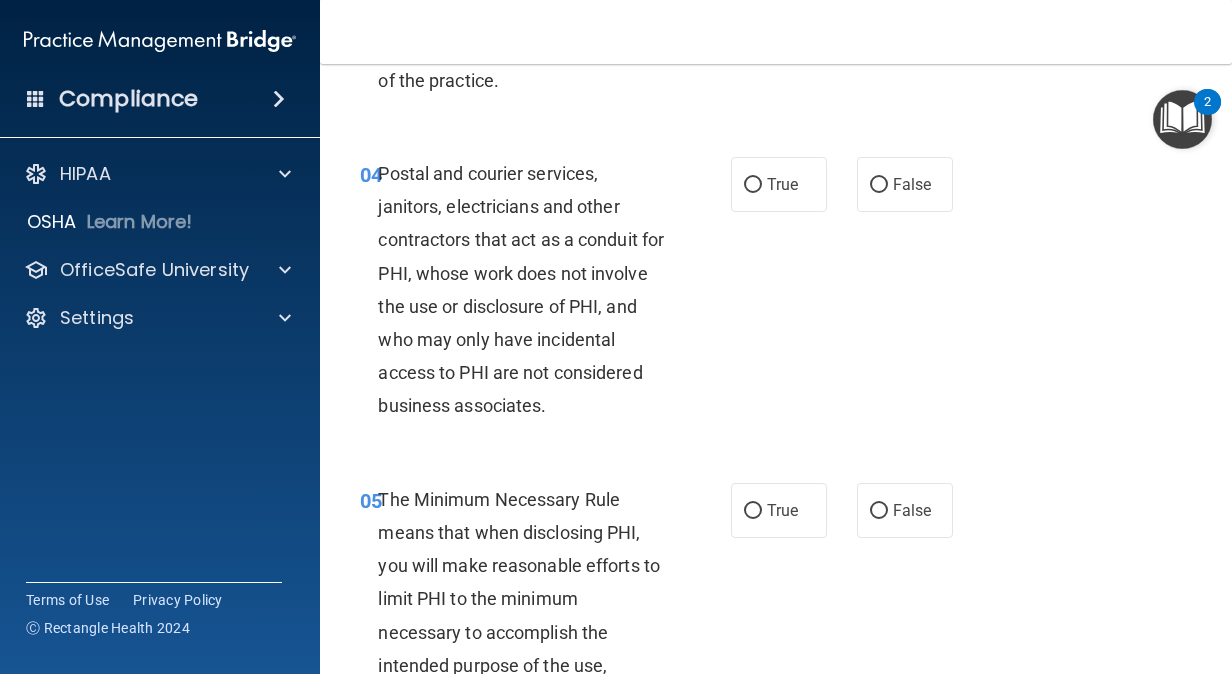 scroll, scrollTop: 684, scrollLeft: 0, axis: vertical 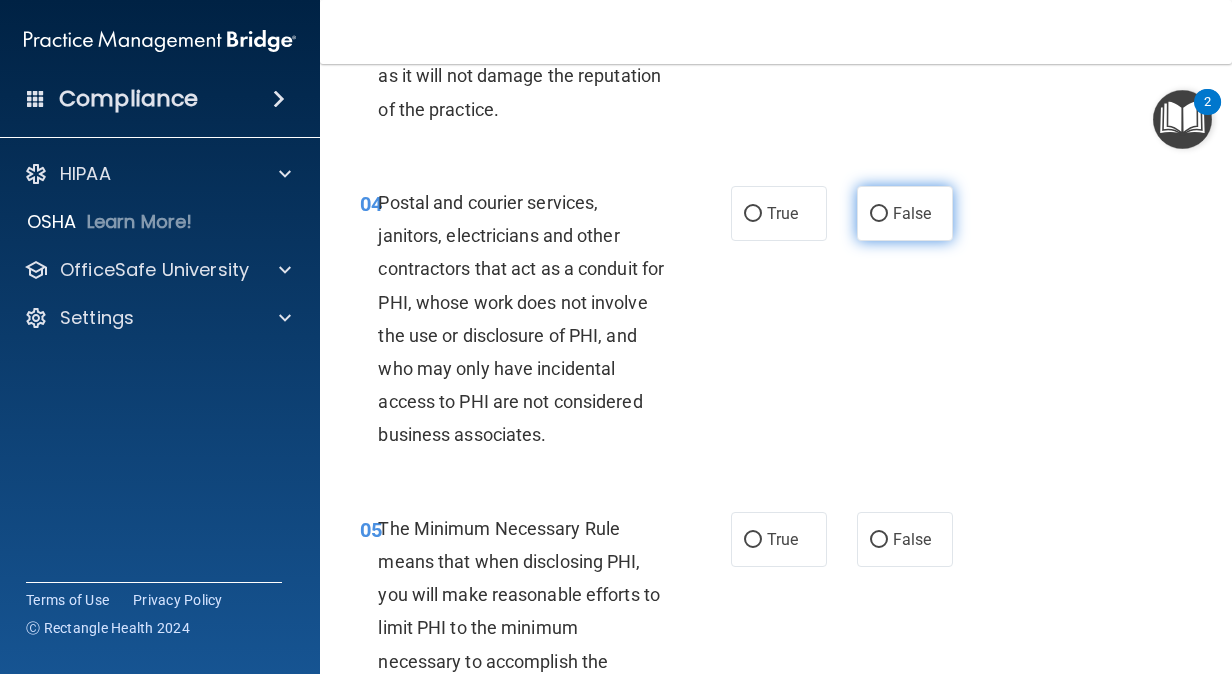 click on "False" at bounding box center [912, 213] 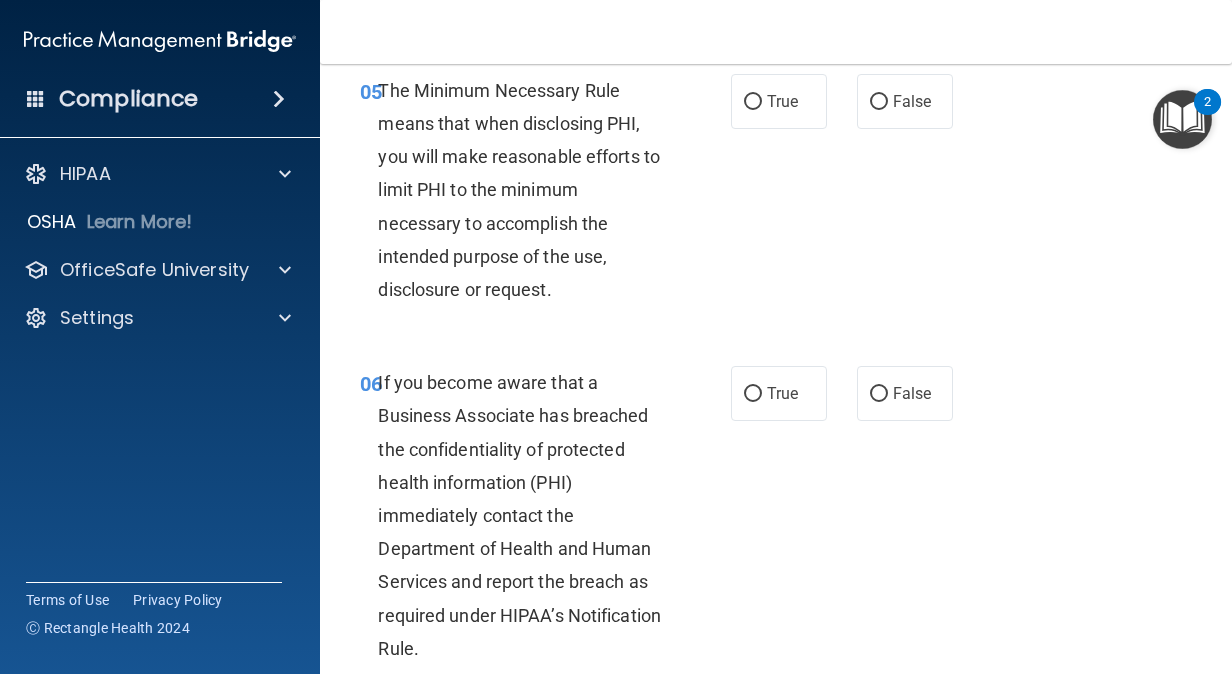 scroll, scrollTop: 1123, scrollLeft: 0, axis: vertical 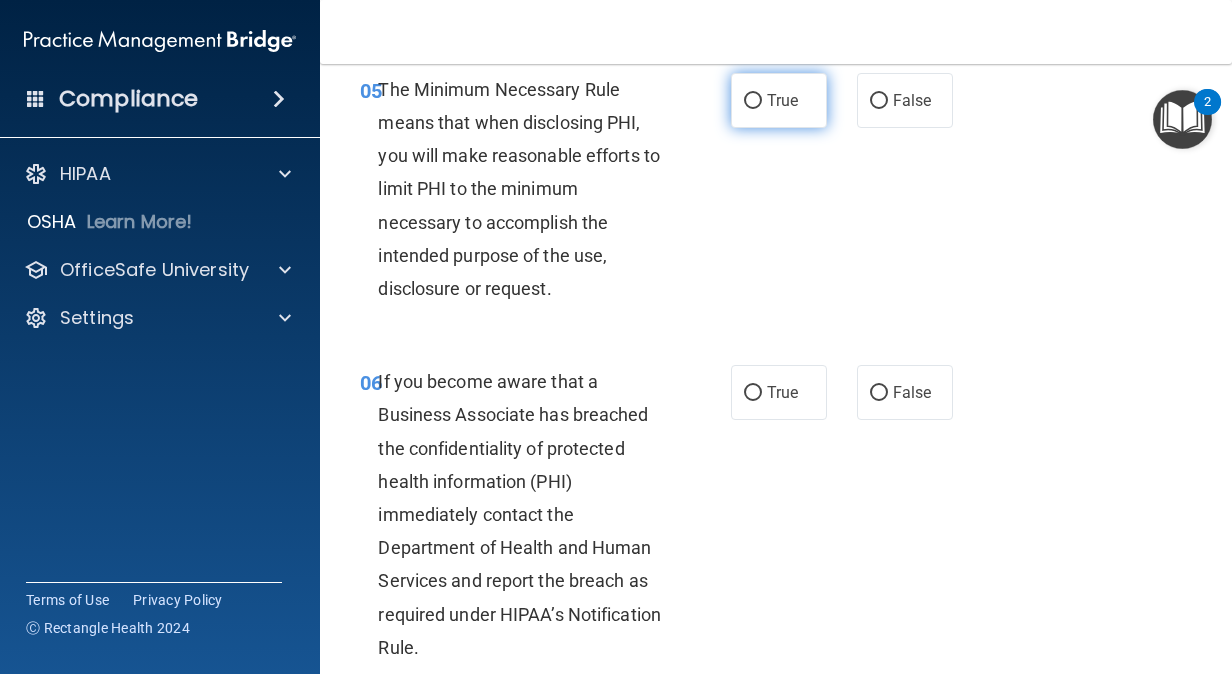 click on "True" at bounding box center (782, 100) 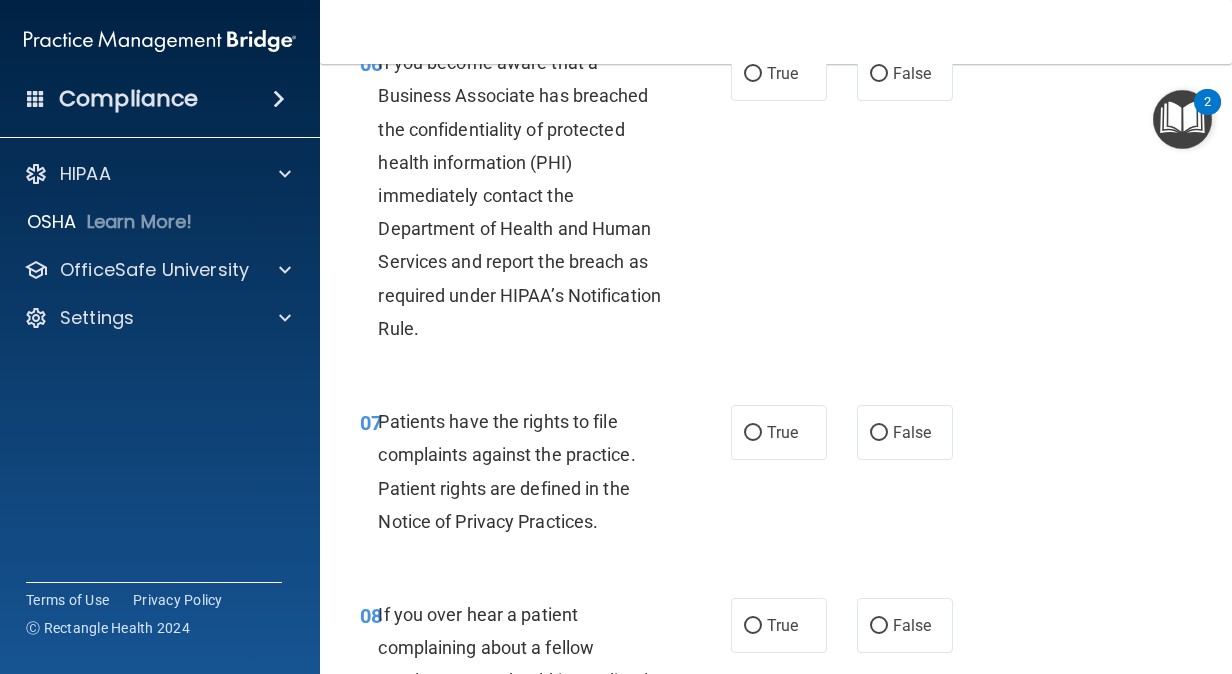 scroll, scrollTop: 1444, scrollLeft: 0, axis: vertical 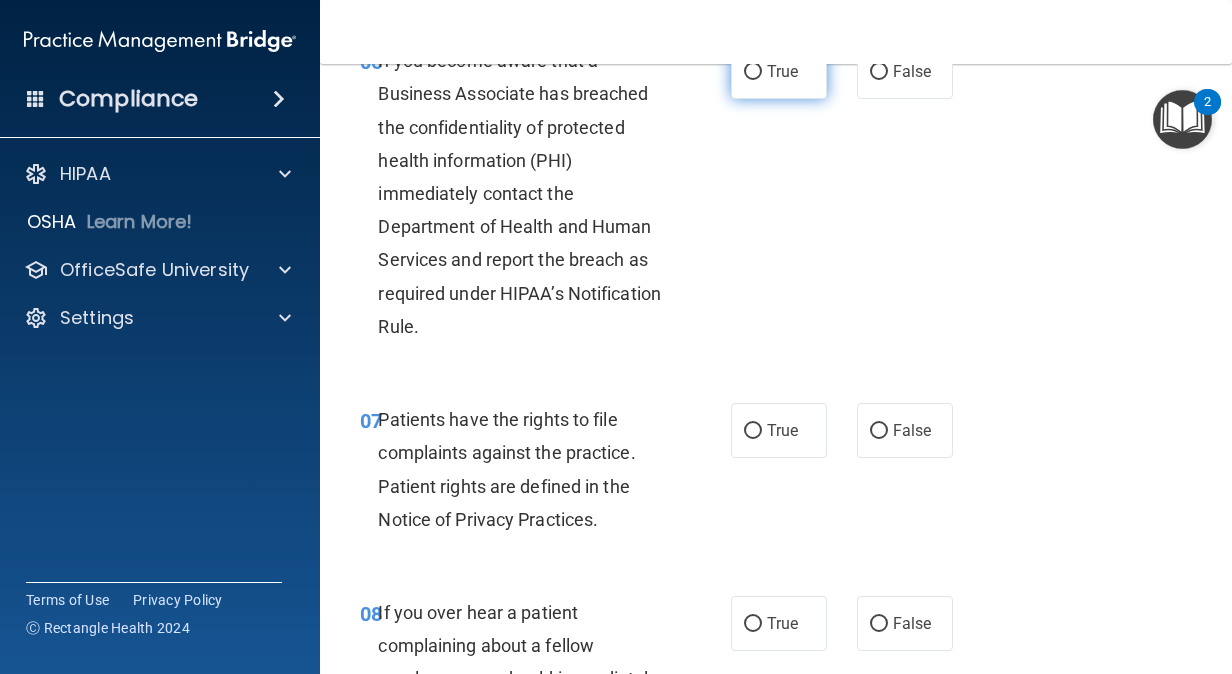 click on "True" at bounding box center [753, 72] 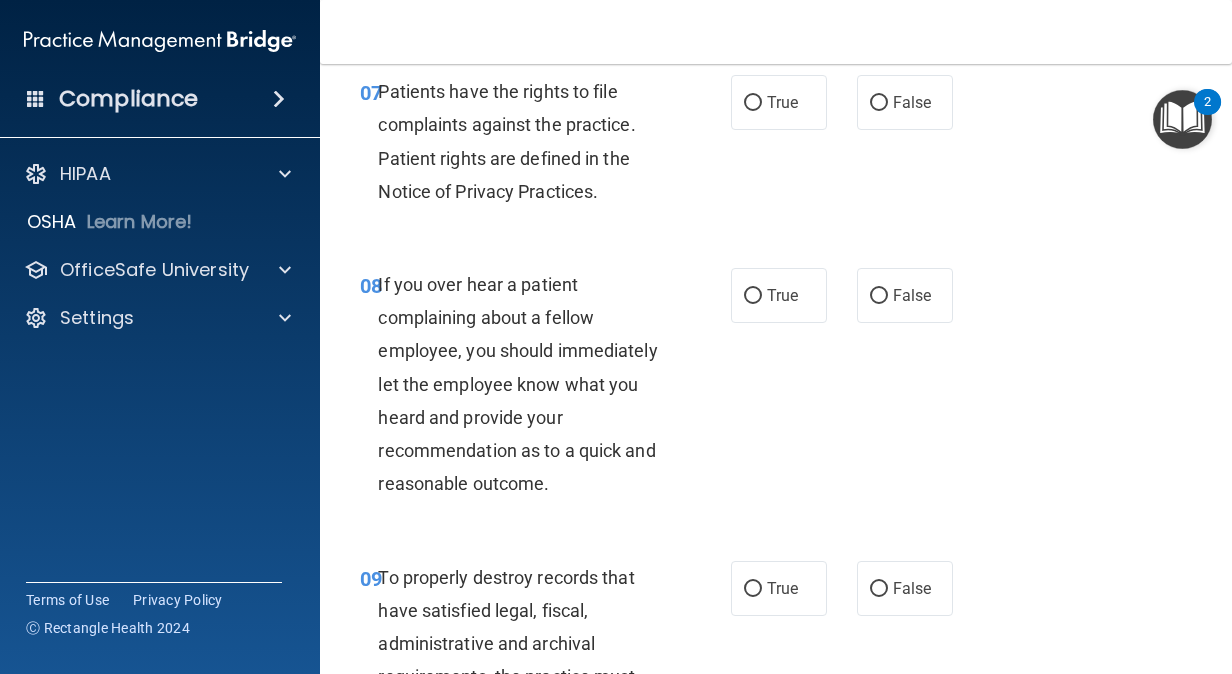 scroll, scrollTop: 1787, scrollLeft: 0, axis: vertical 